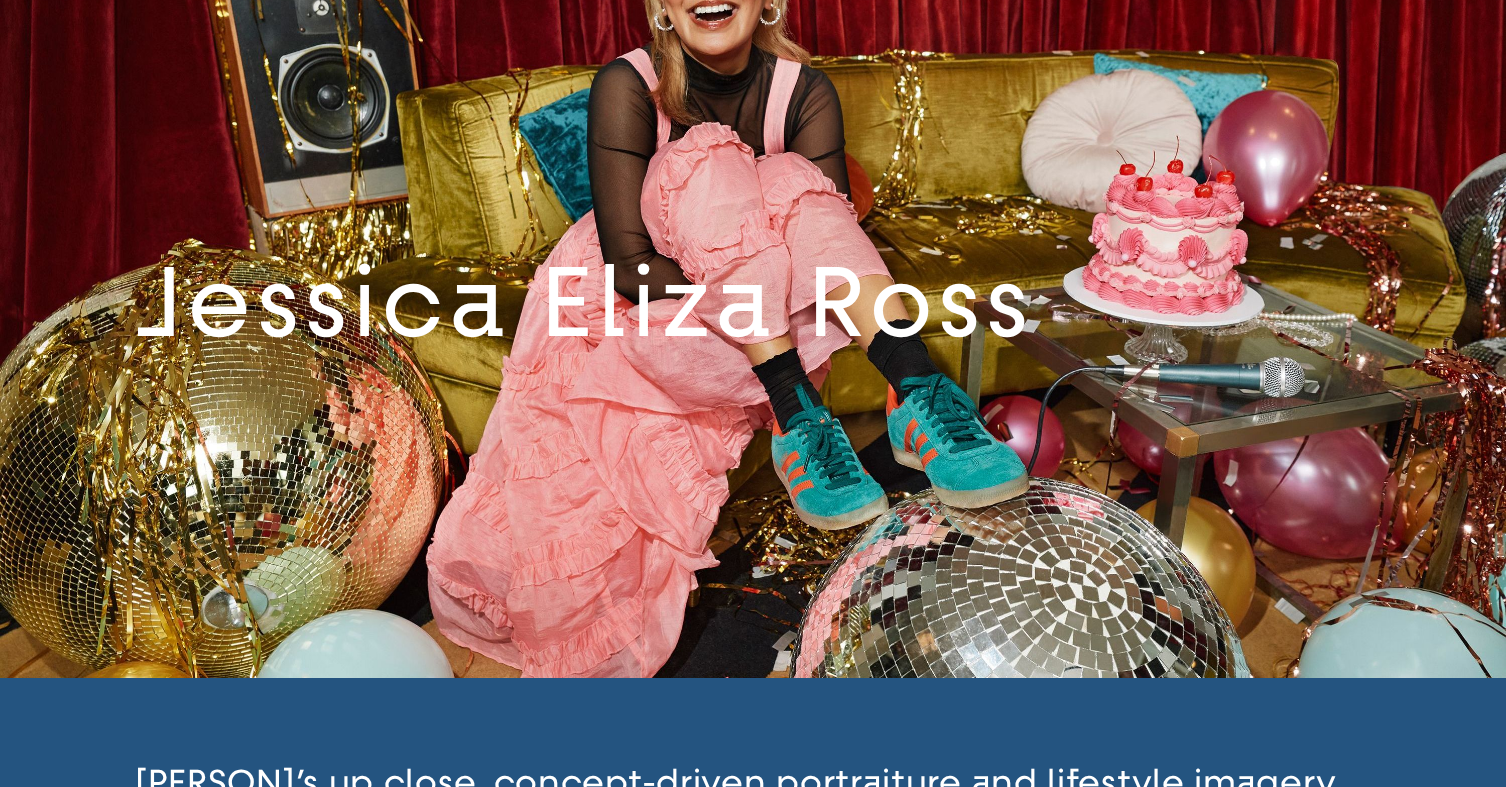 scroll, scrollTop: 0, scrollLeft: 0, axis: both 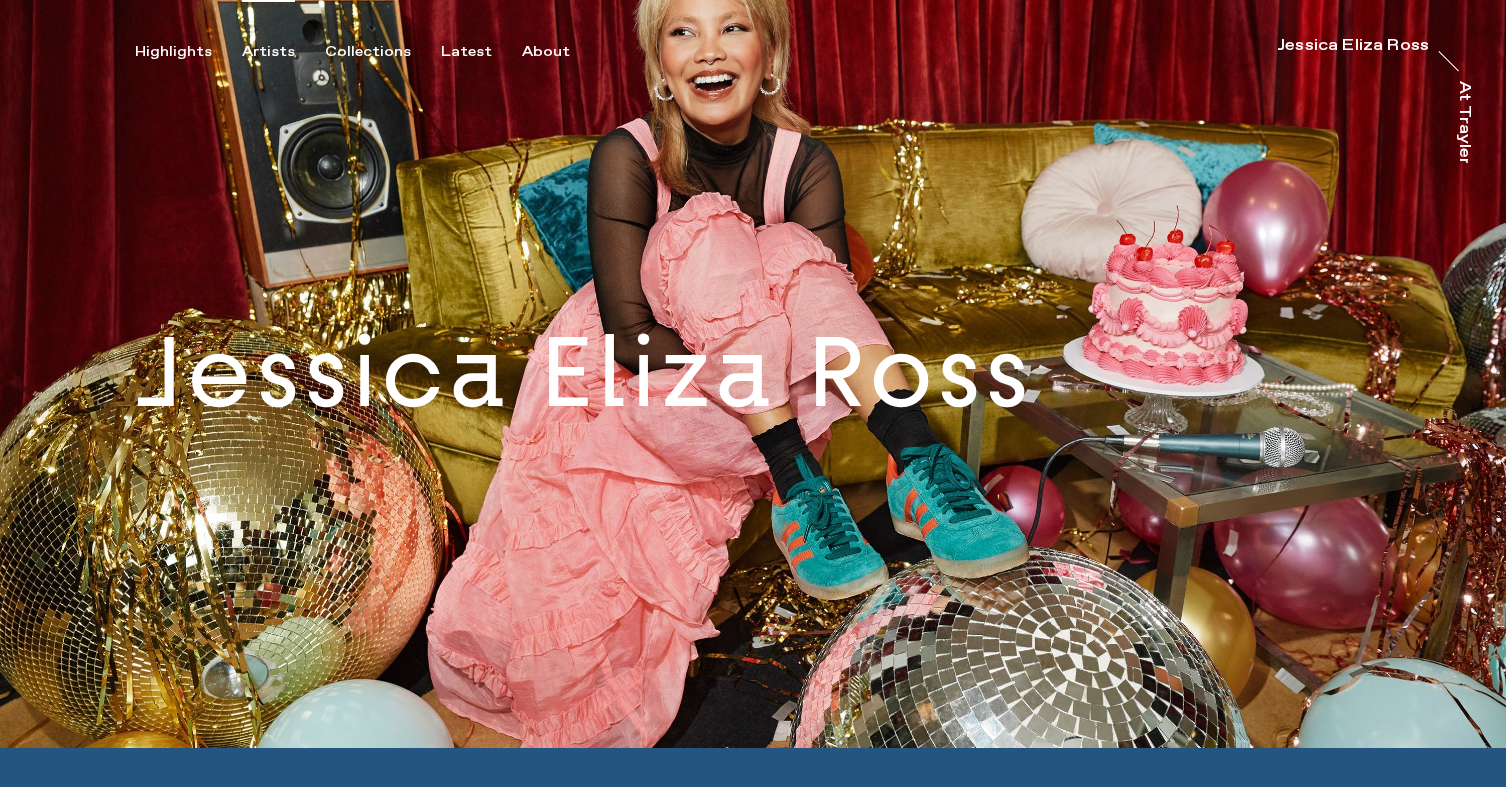 click on "Artists" at bounding box center (268, 52) 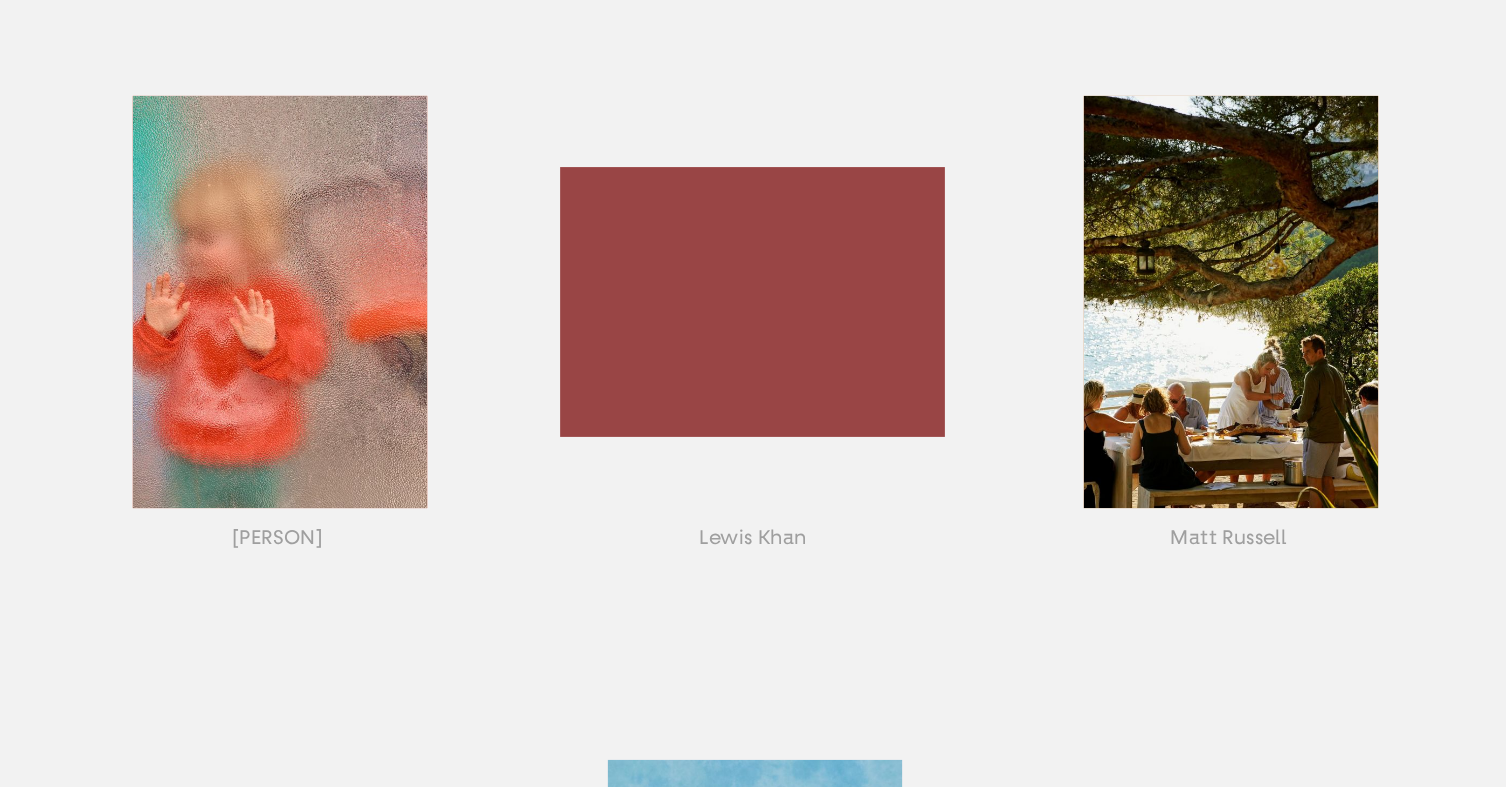 scroll, scrollTop: 1602, scrollLeft: 0, axis: vertical 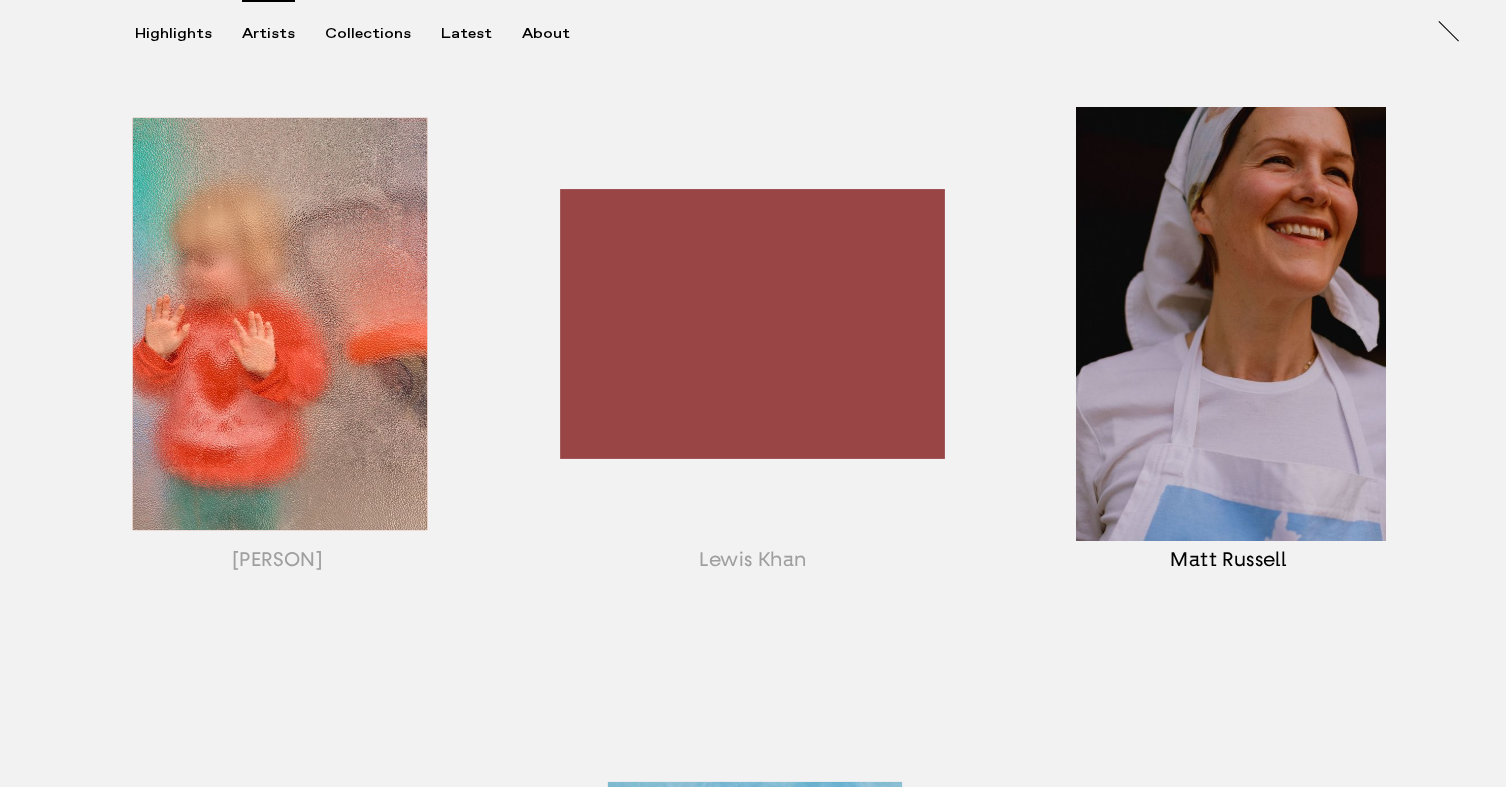 click at bounding box center (1228, 349) 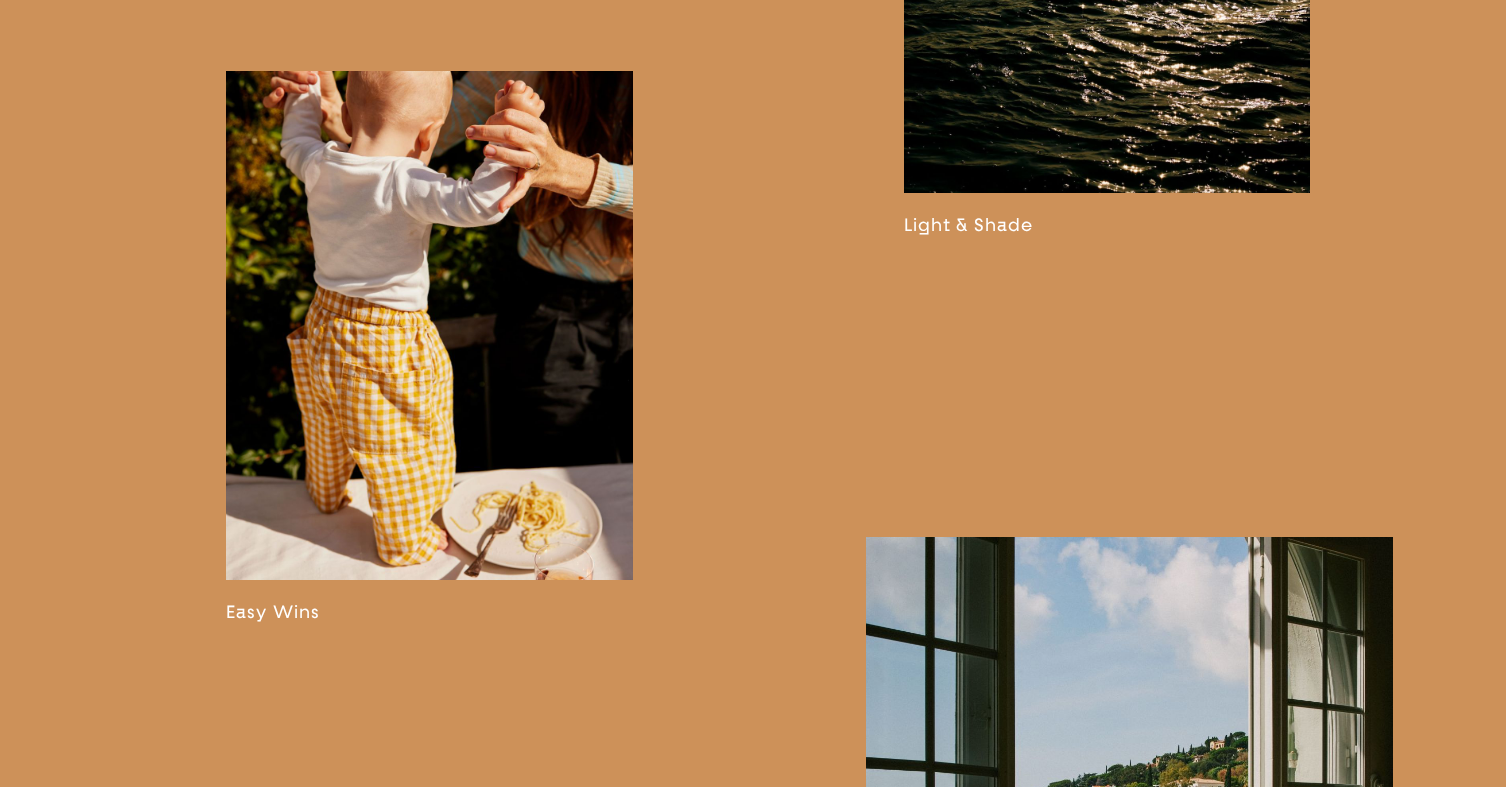 scroll, scrollTop: 1890, scrollLeft: 0, axis: vertical 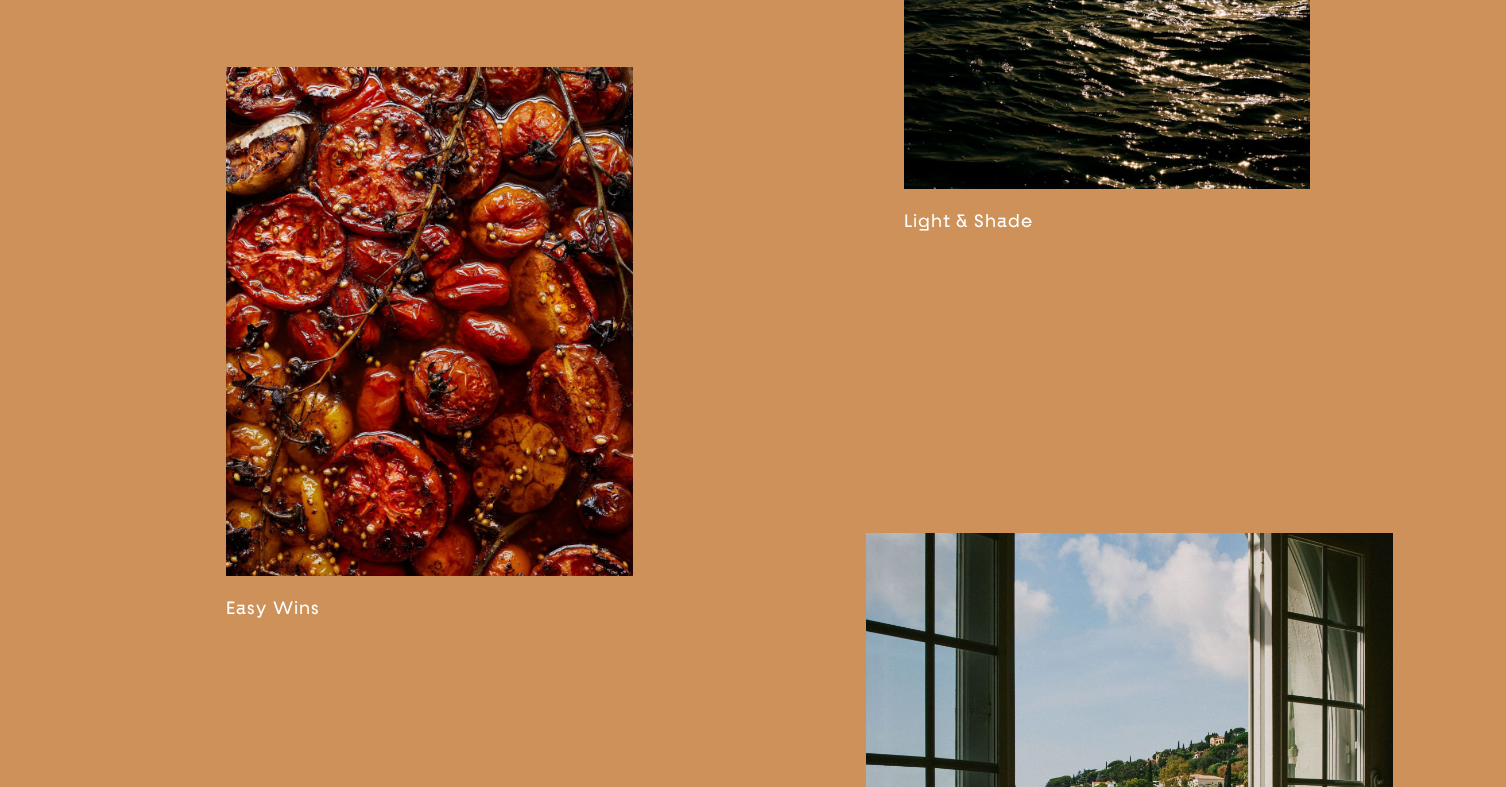 click at bounding box center (429, 343) 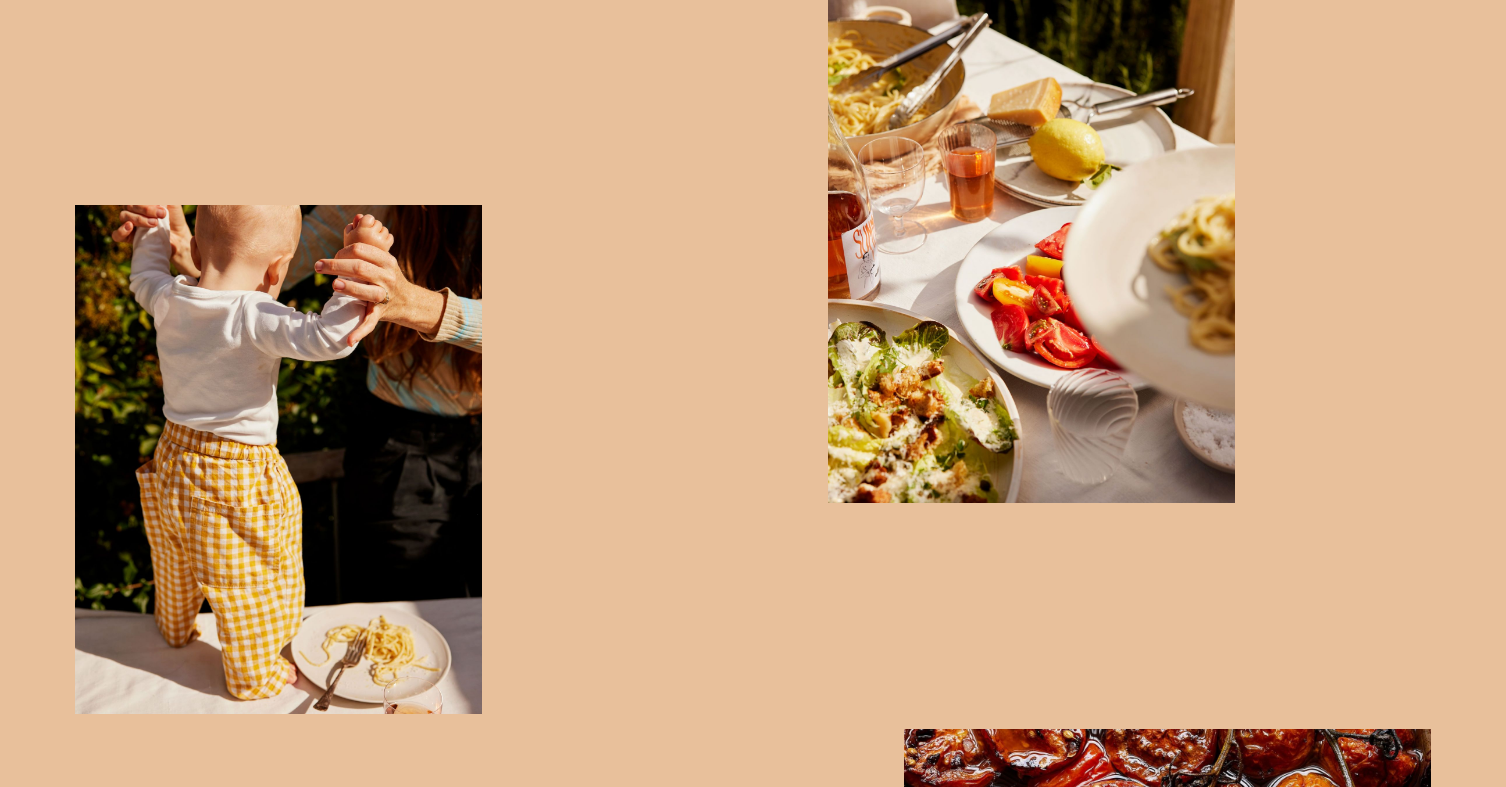 scroll, scrollTop: 2052, scrollLeft: 0, axis: vertical 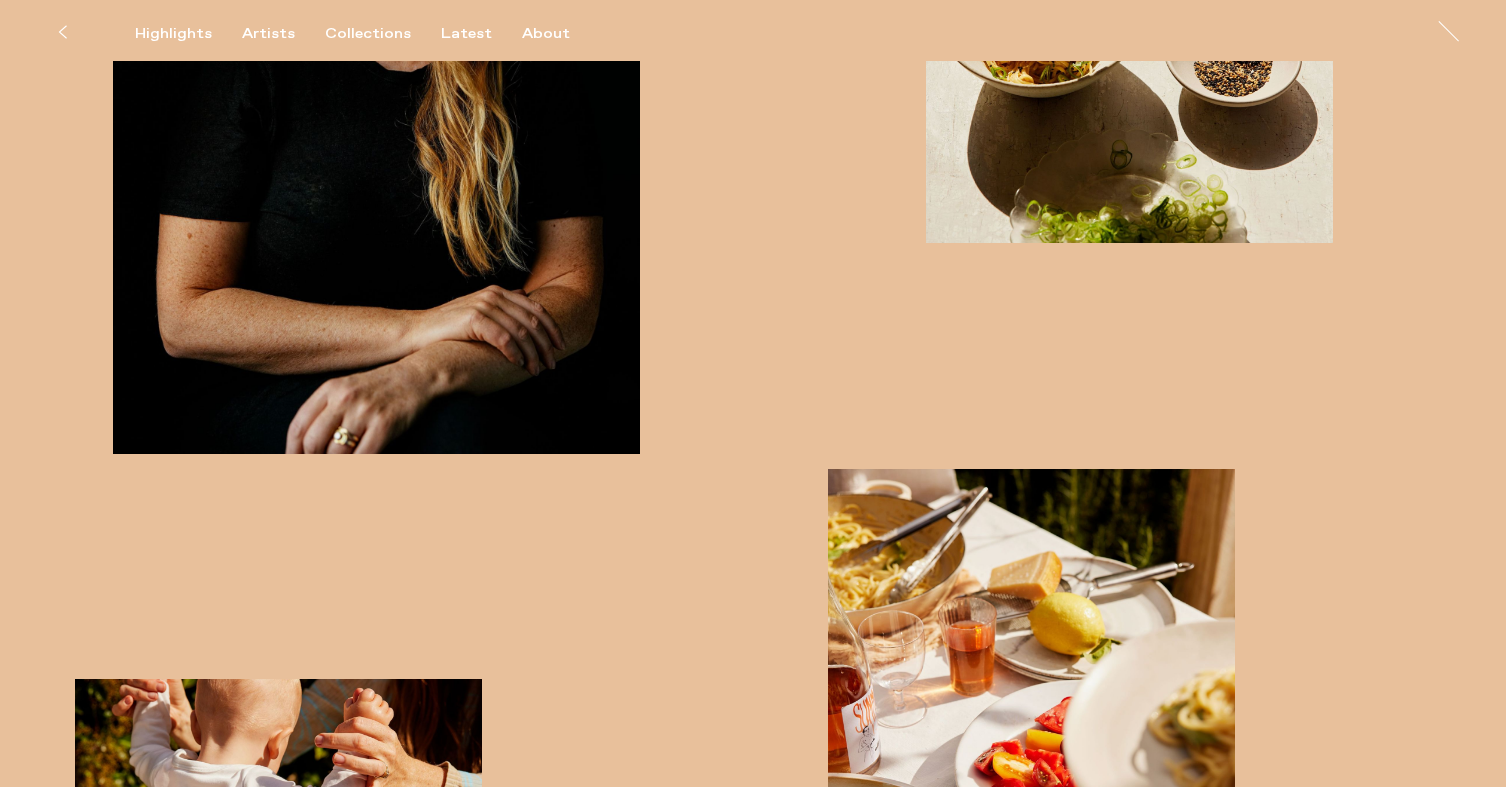 click 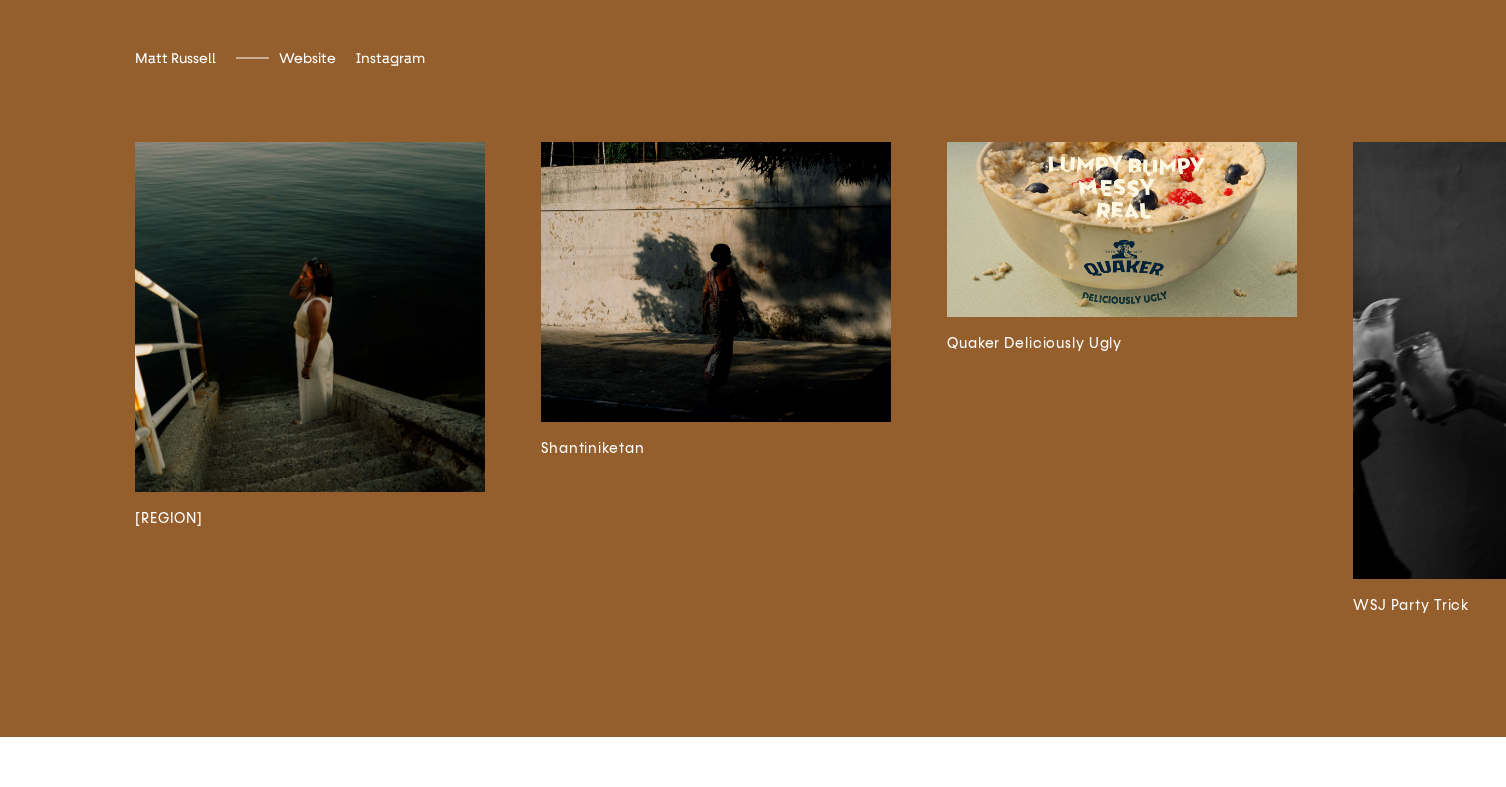 scroll, scrollTop: 4933, scrollLeft: 0, axis: vertical 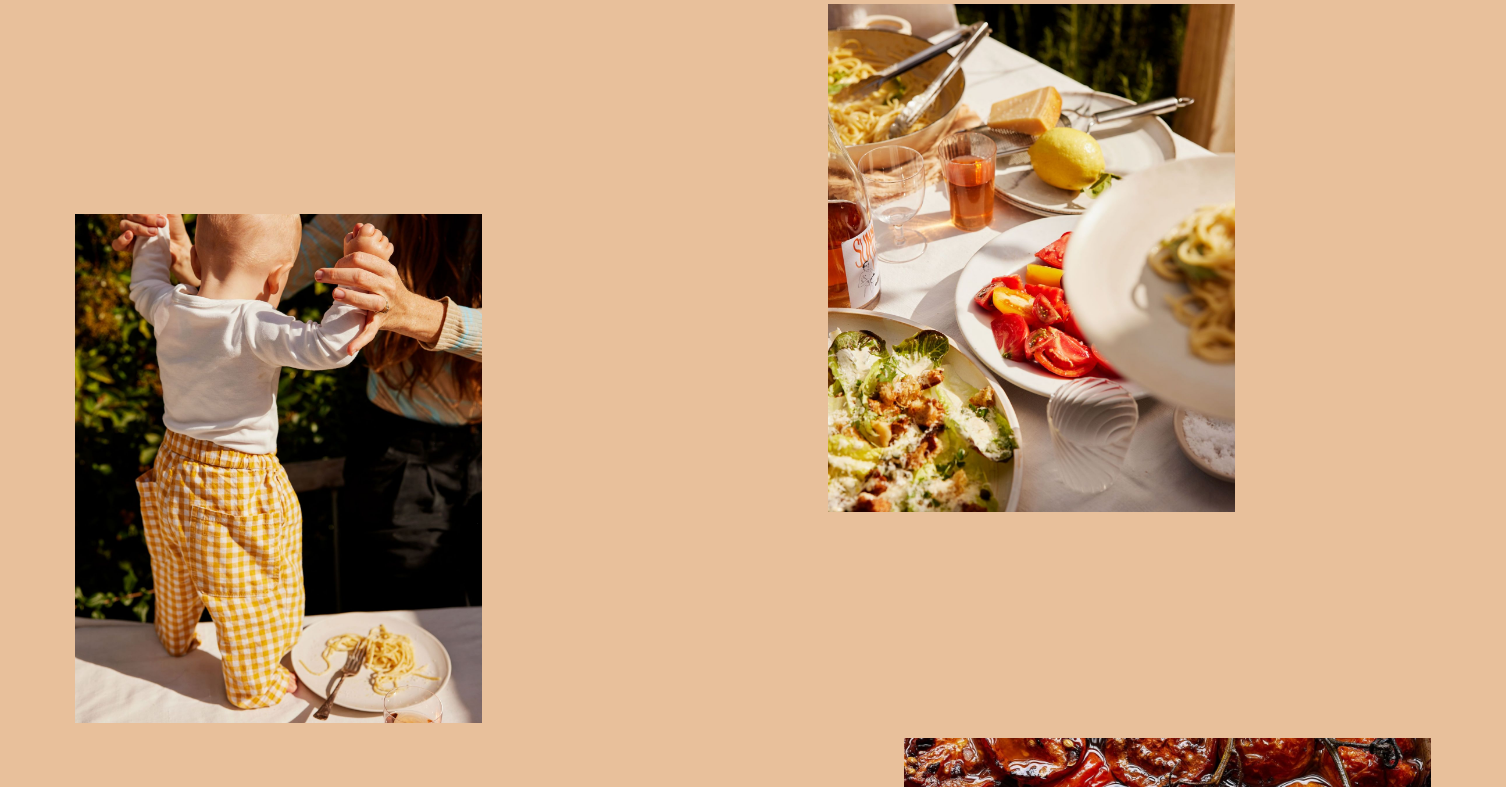 click at bounding box center [1031, 258] 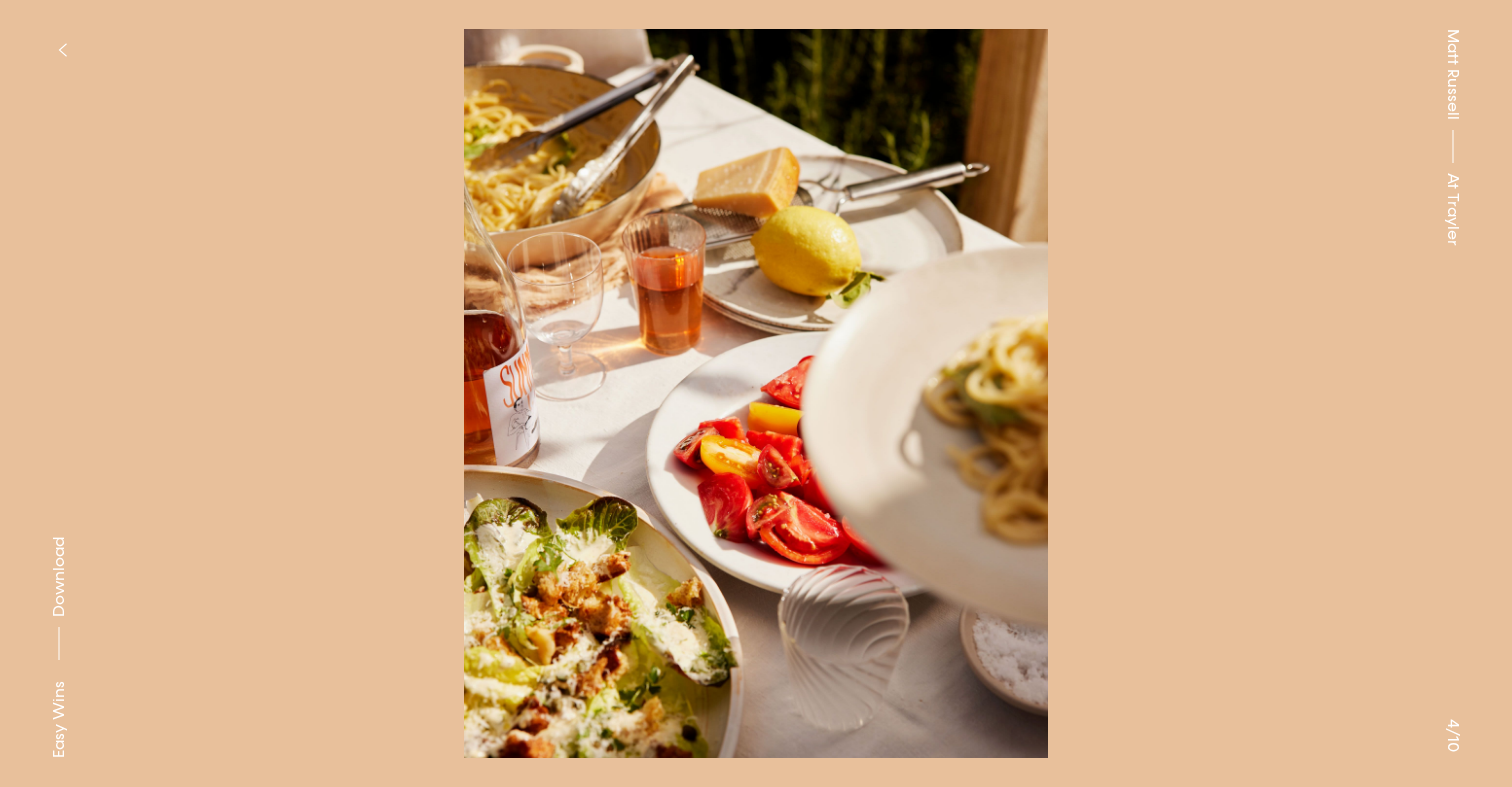 click 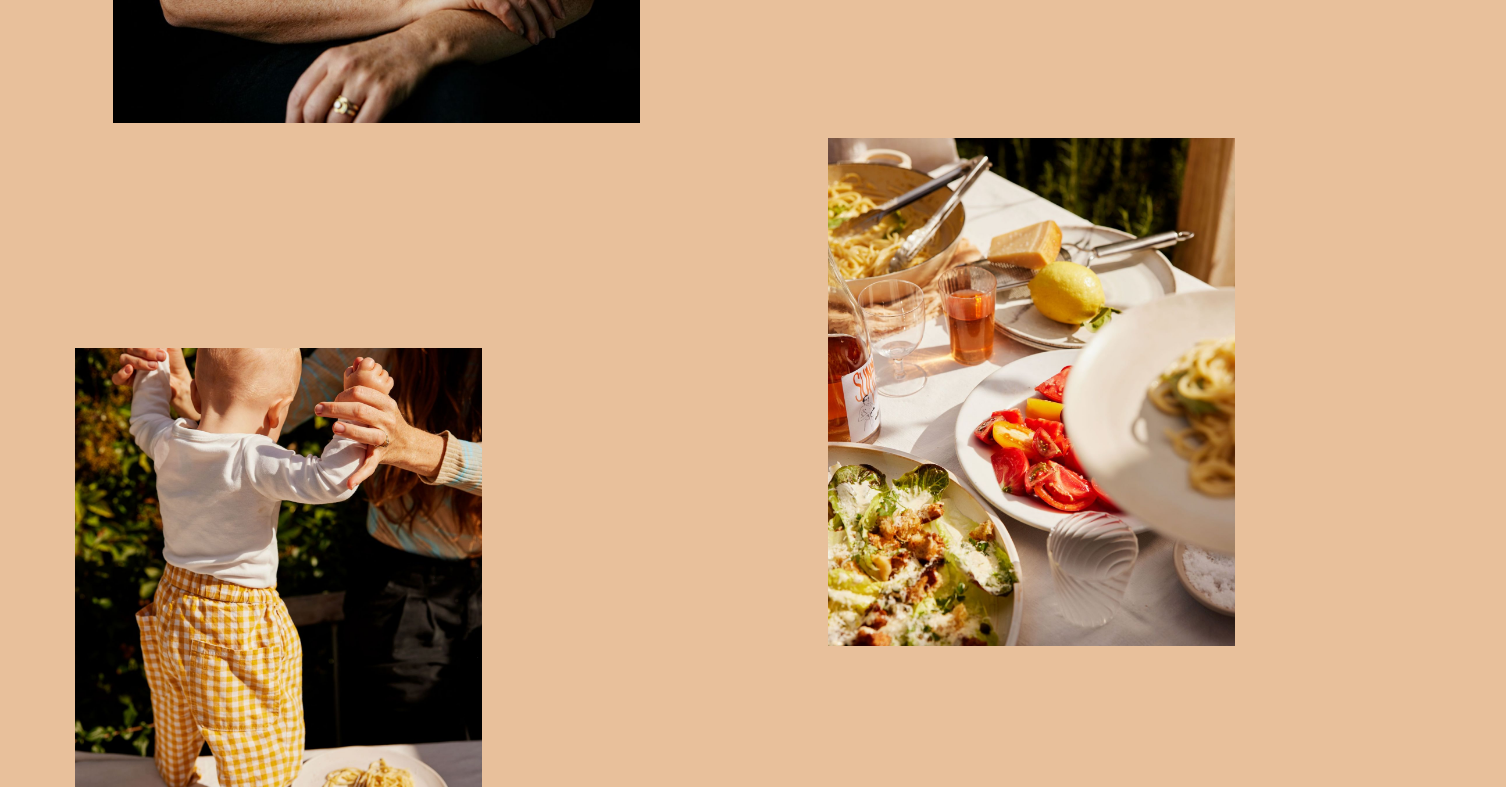 scroll, scrollTop: 2066, scrollLeft: 0, axis: vertical 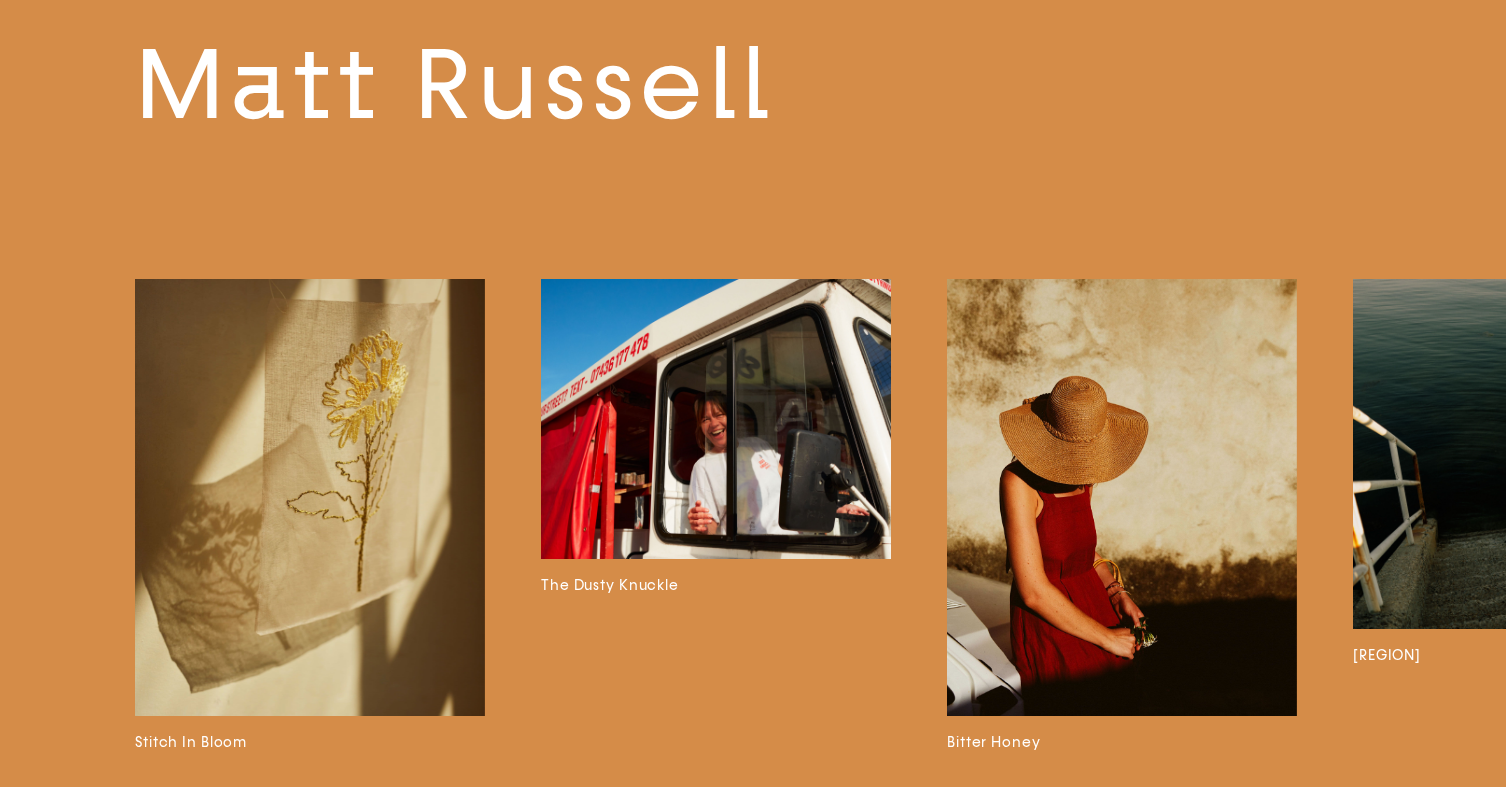 click at bounding box center (716, 419) 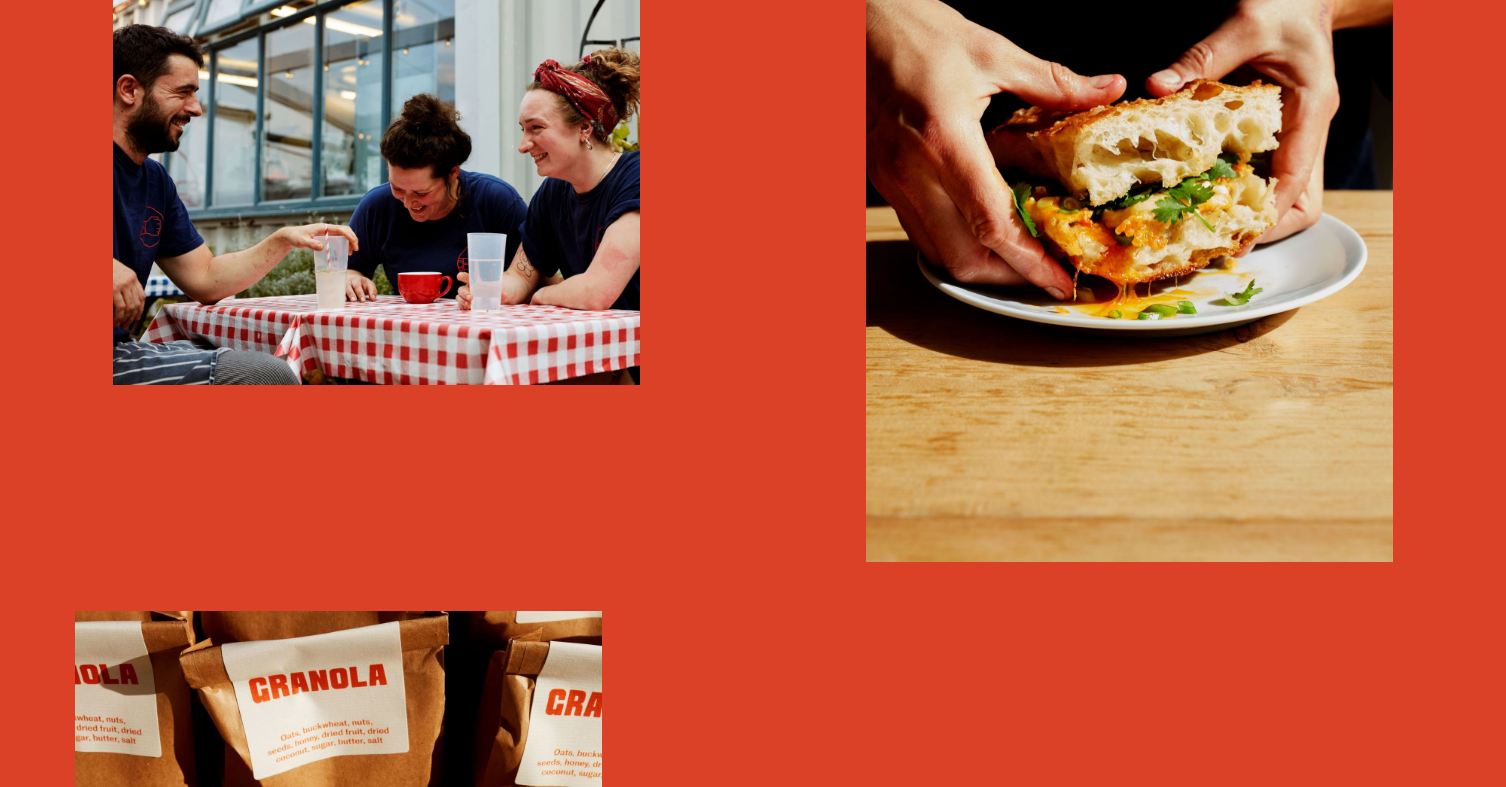 scroll, scrollTop: 1310, scrollLeft: 0, axis: vertical 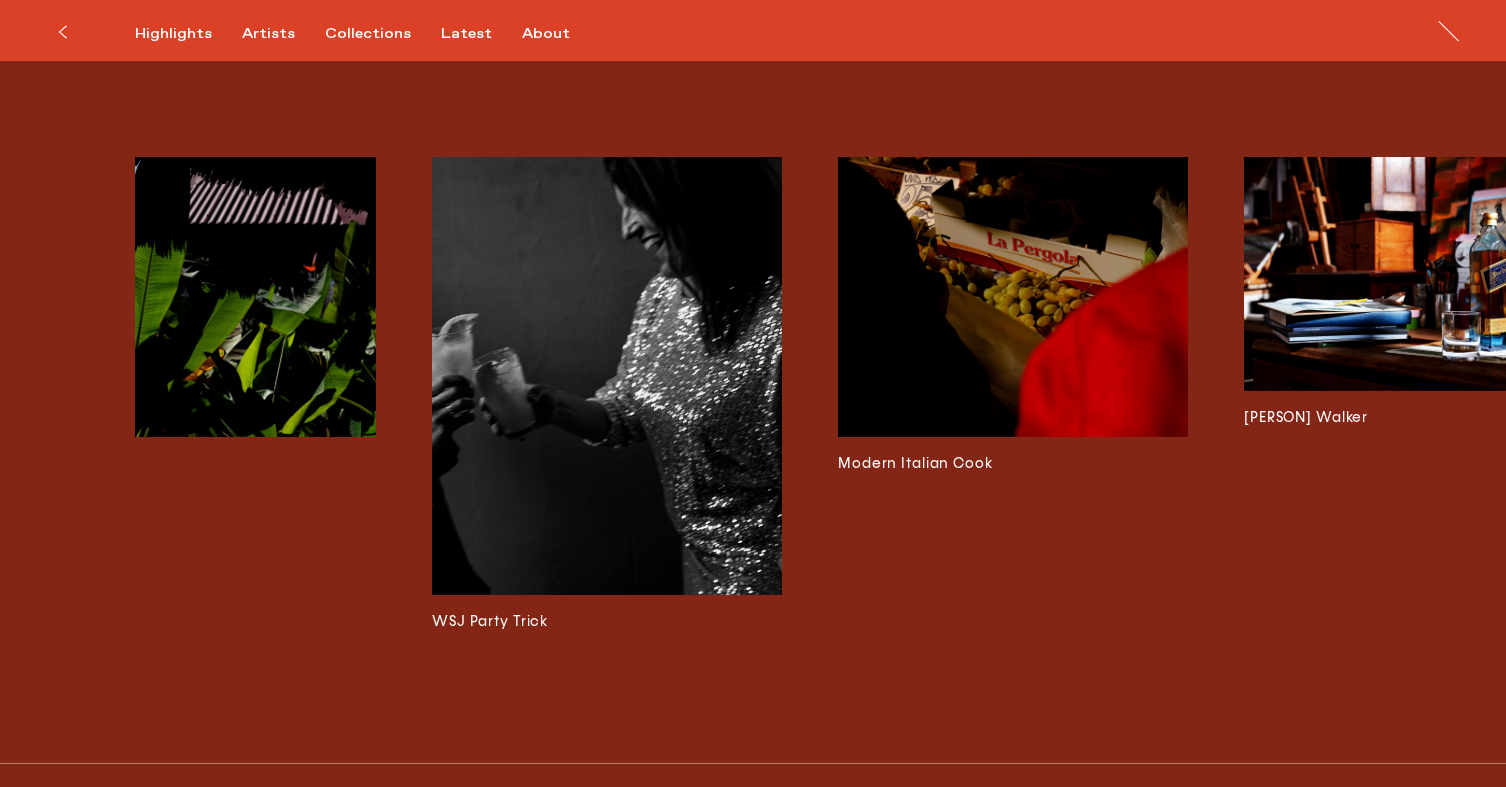 click at bounding box center (1013, 297) 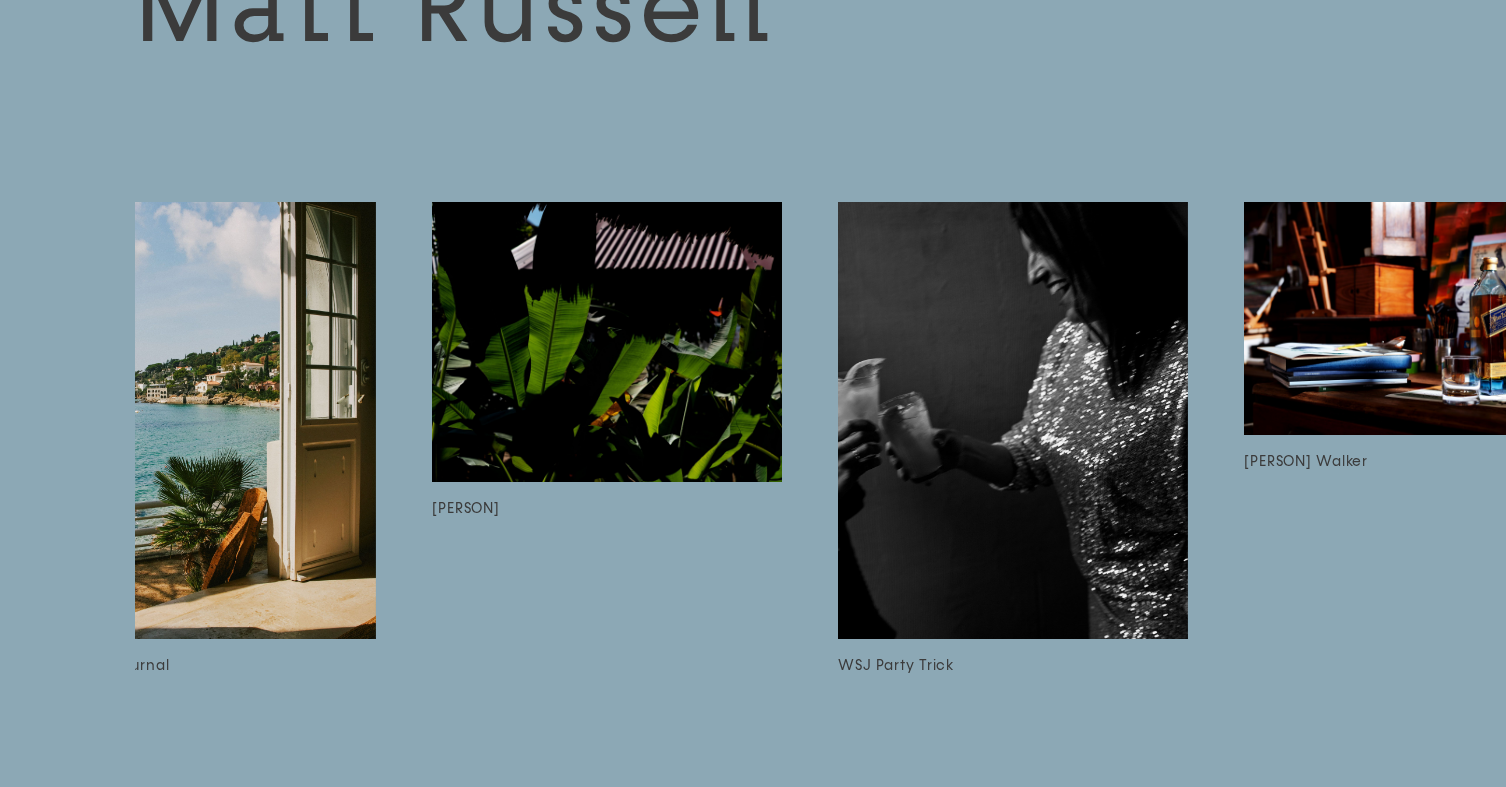 scroll, scrollTop: 5659, scrollLeft: 0, axis: vertical 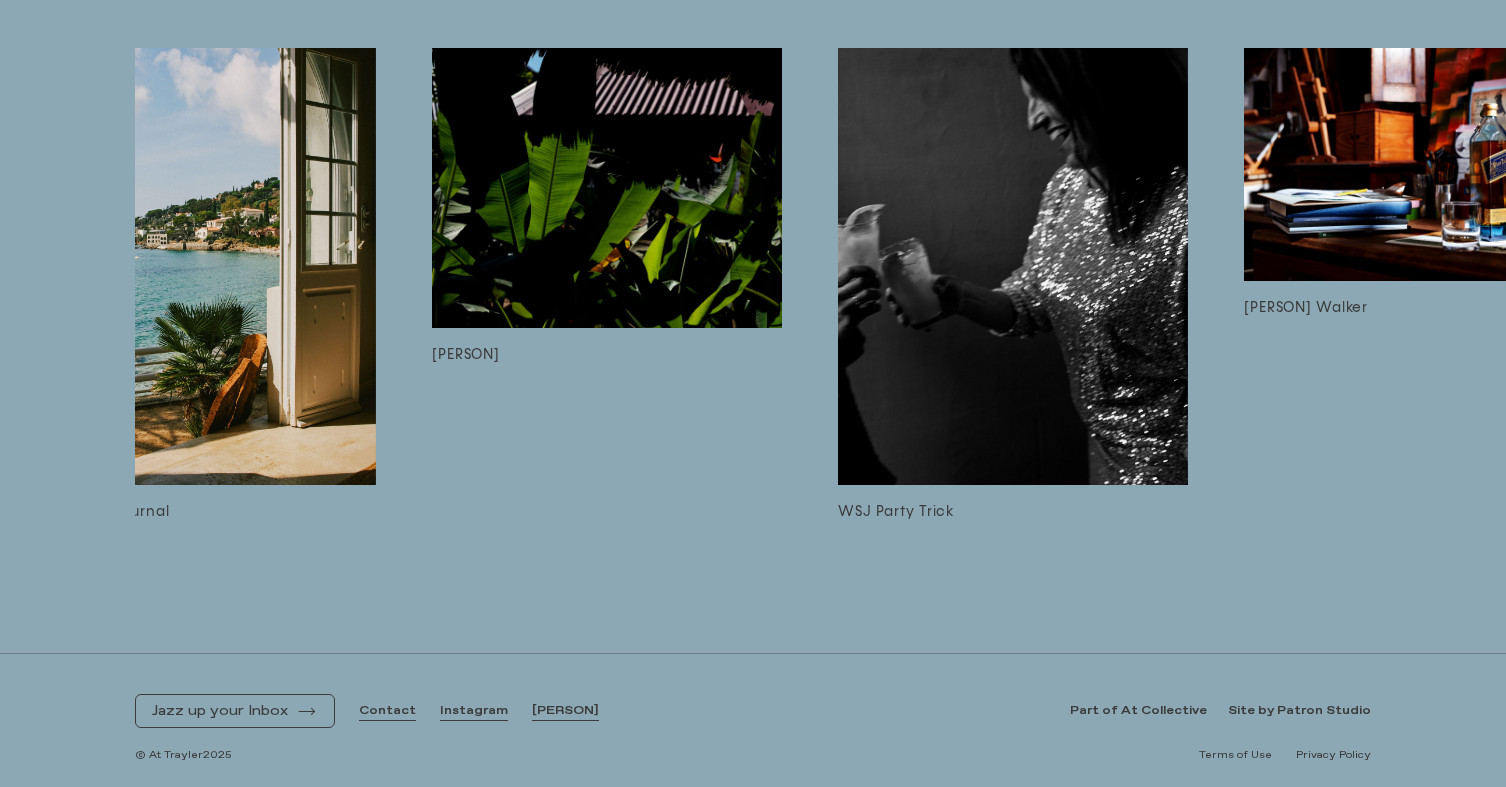 click at bounding box center [201, 267] 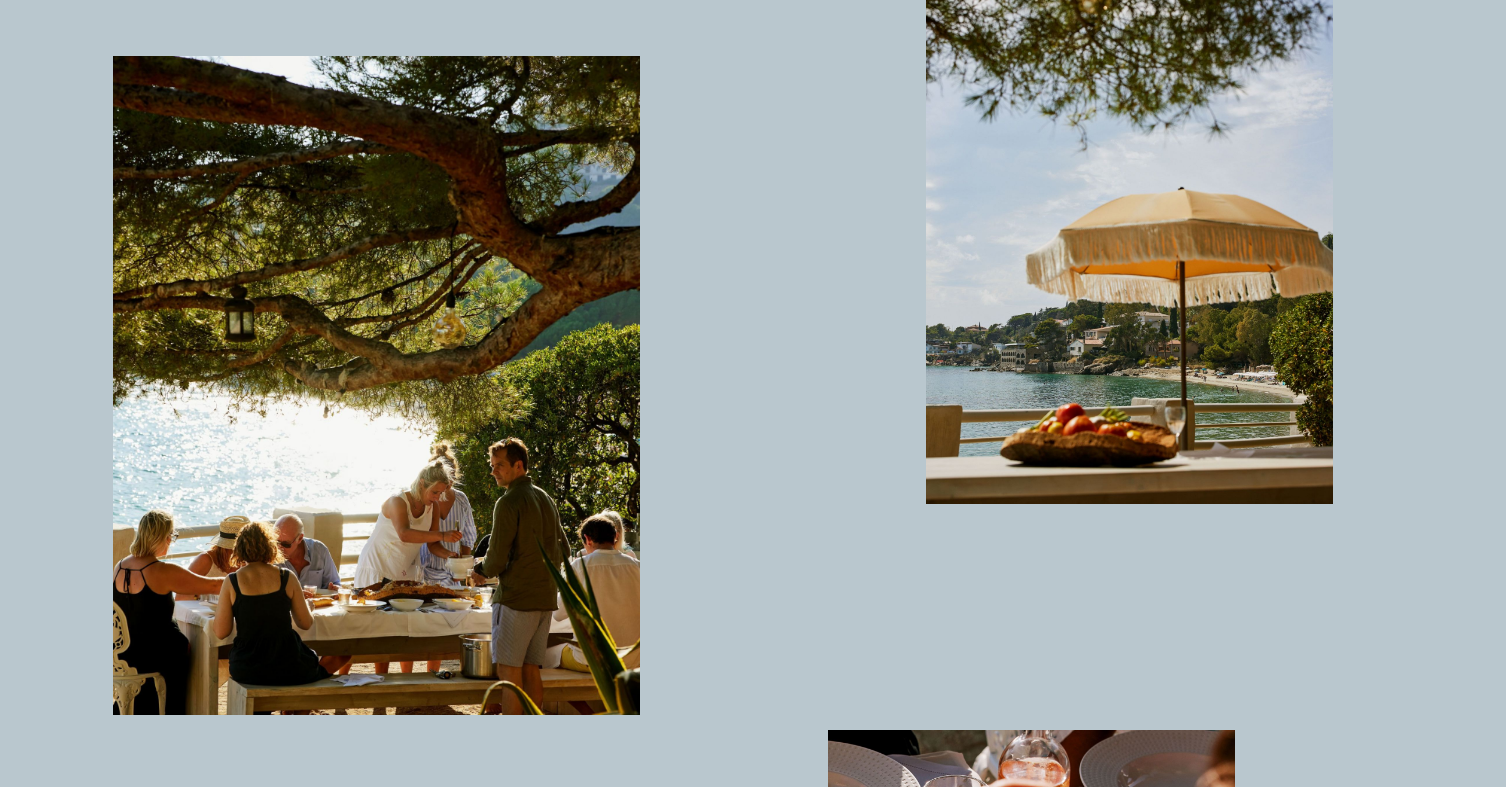 scroll, scrollTop: 1312, scrollLeft: 0, axis: vertical 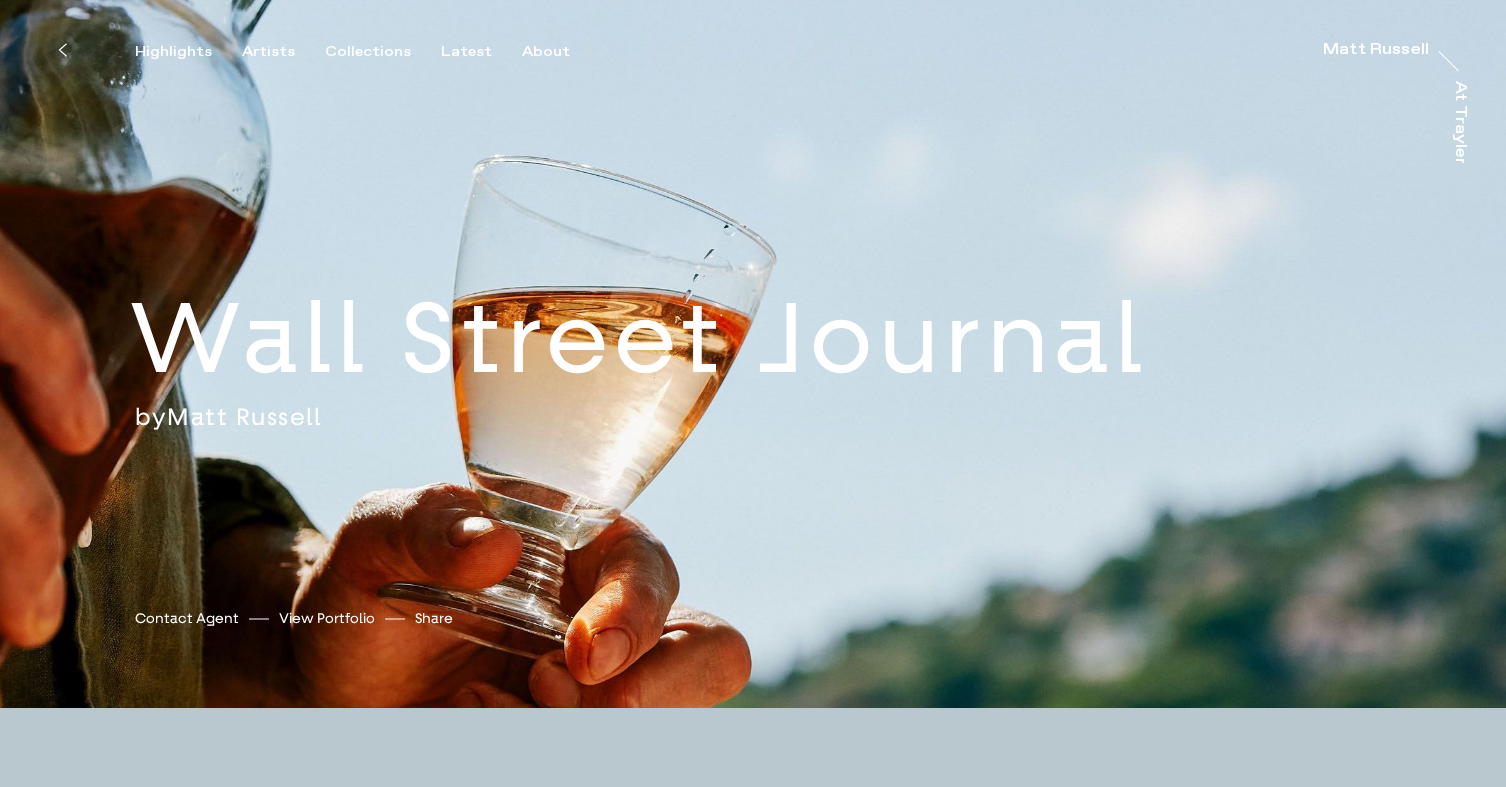 click on "Matt Russell" at bounding box center [244, 417] 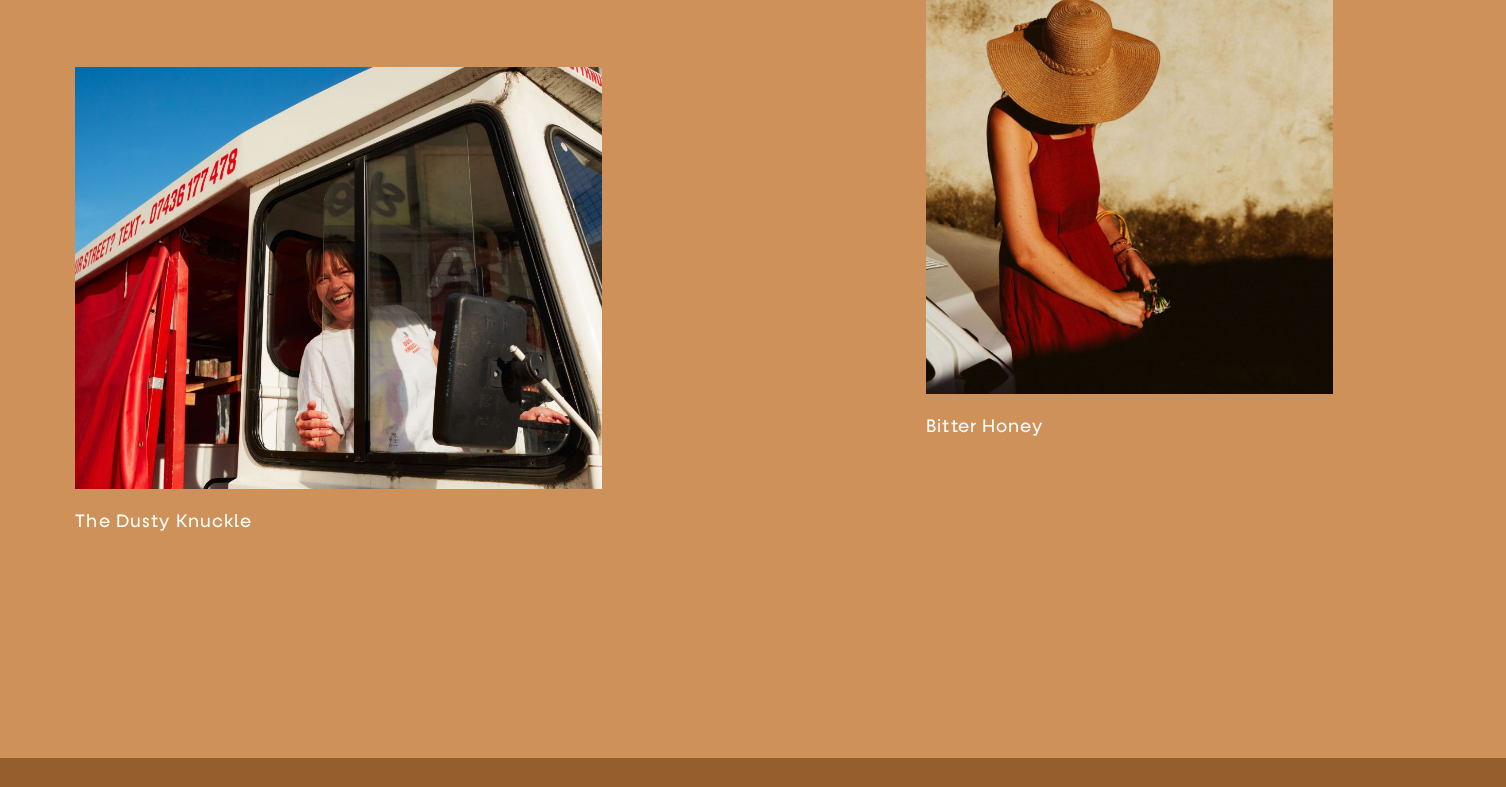 scroll, scrollTop: 4143, scrollLeft: 0, axis: vertical 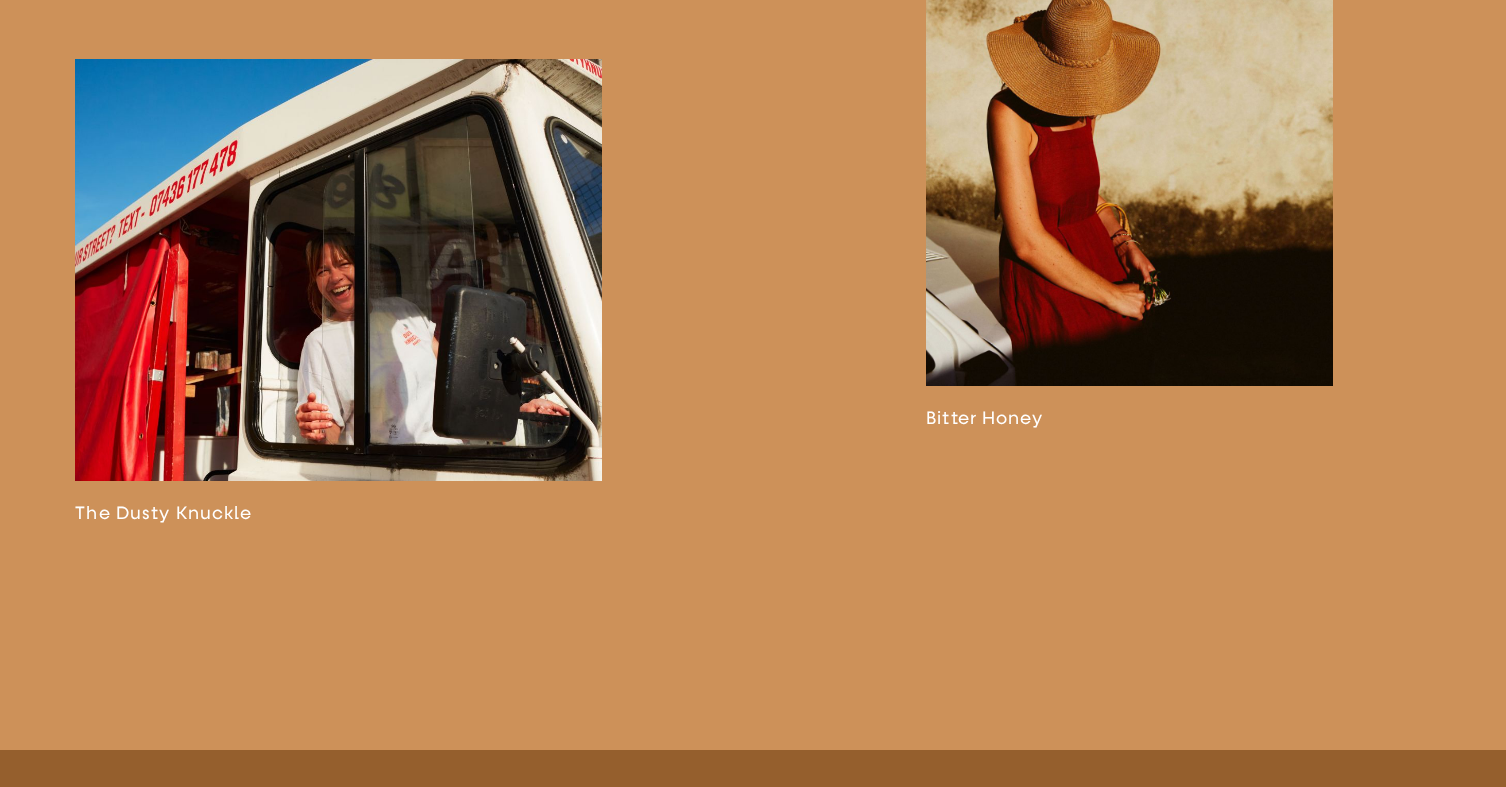 click at bounding box center (1129, 153) 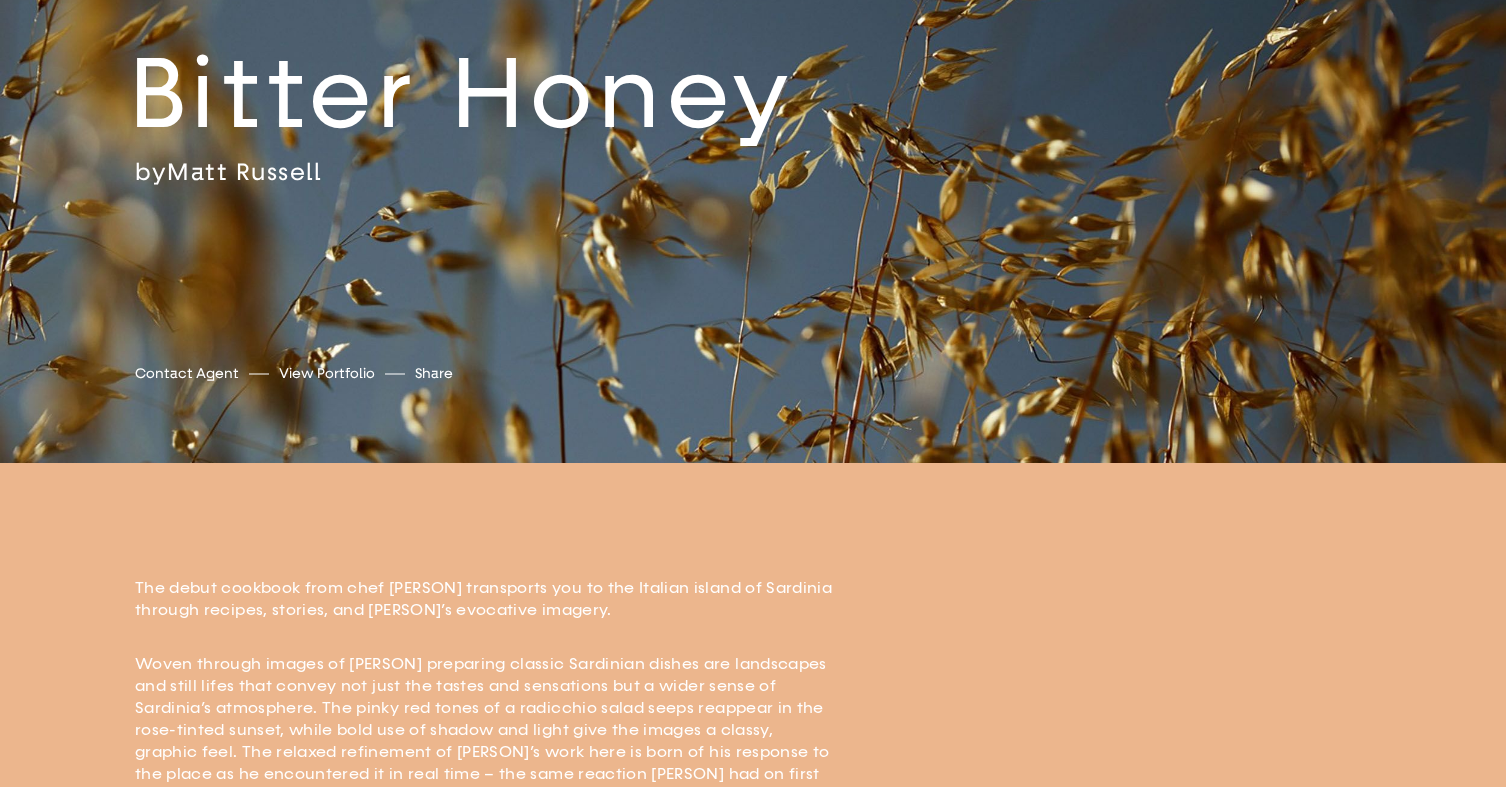 scroll, scrollTop: 0, scrollLeft: 0, axis: both 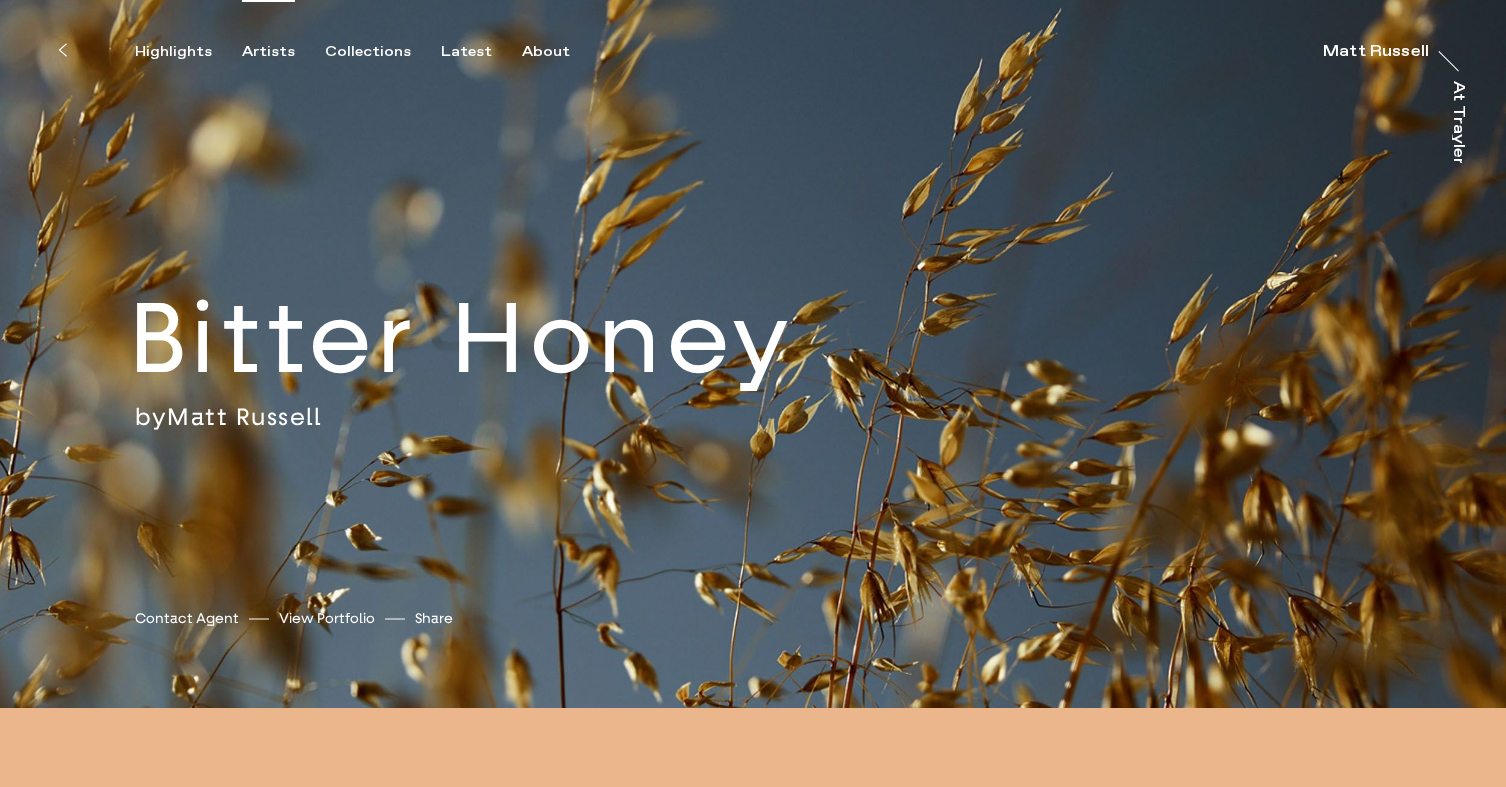 click on "Artists" at bounding box center [268, 52] 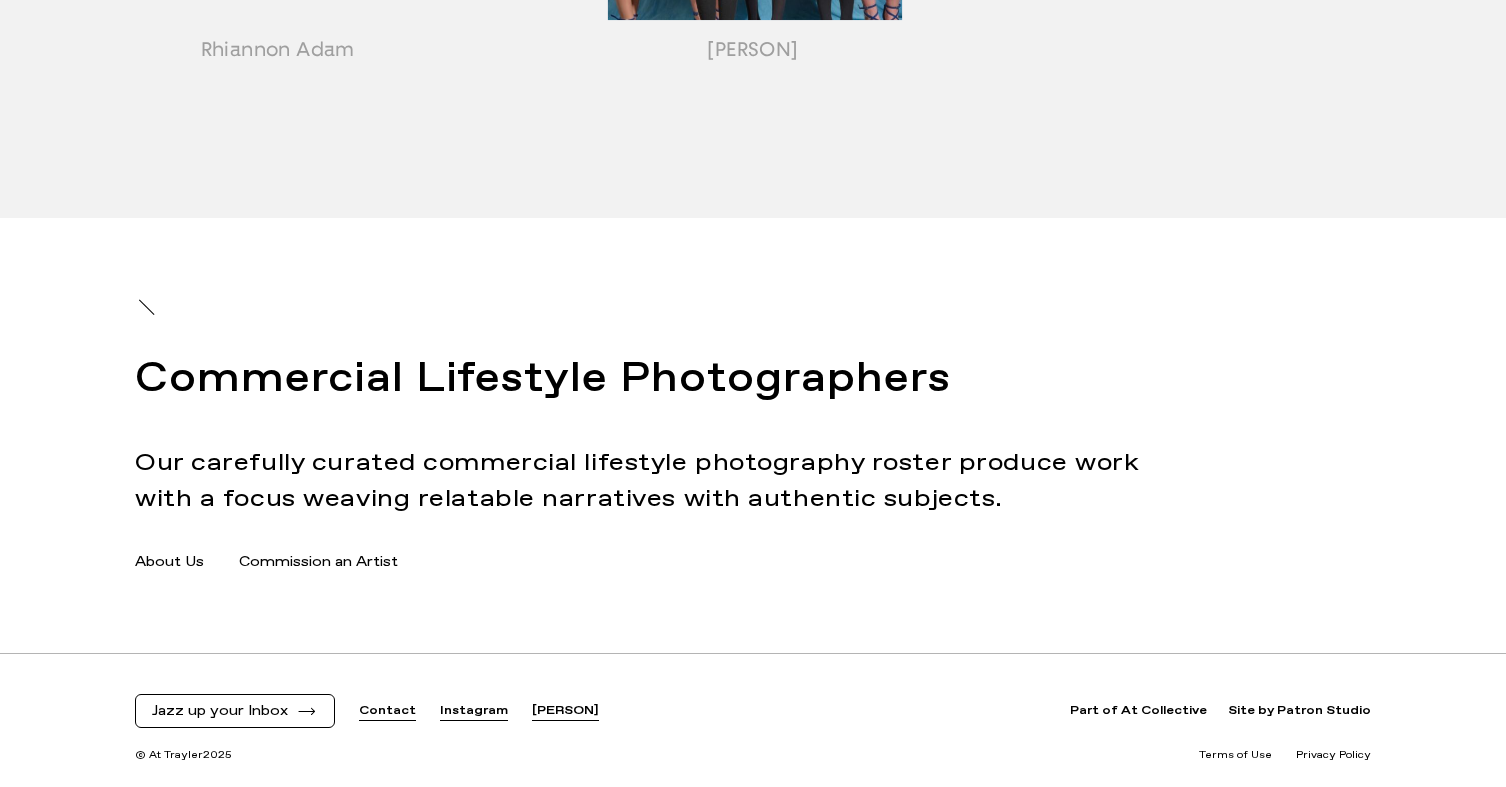 scroll, scrollTop: 2760, scrollLeft: 0, axis: vertical 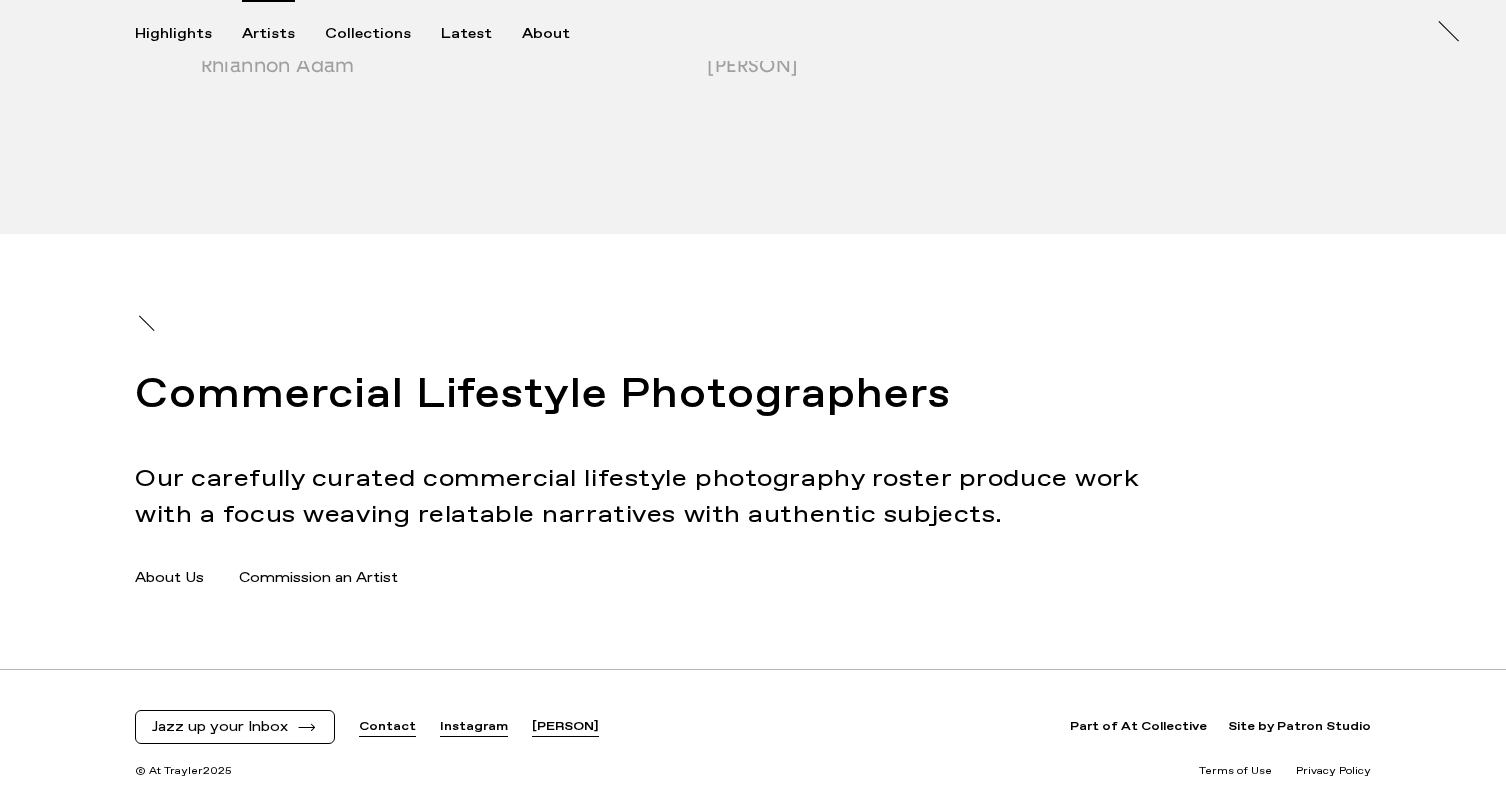 click on "Commercial Lifestyle Photographers Our carefully curated commercial lifestyle photography roster produce work with a focus weaving relatable narratives with authentic subjects. About Us Commission an Artist" at bounding box center (753, 452) 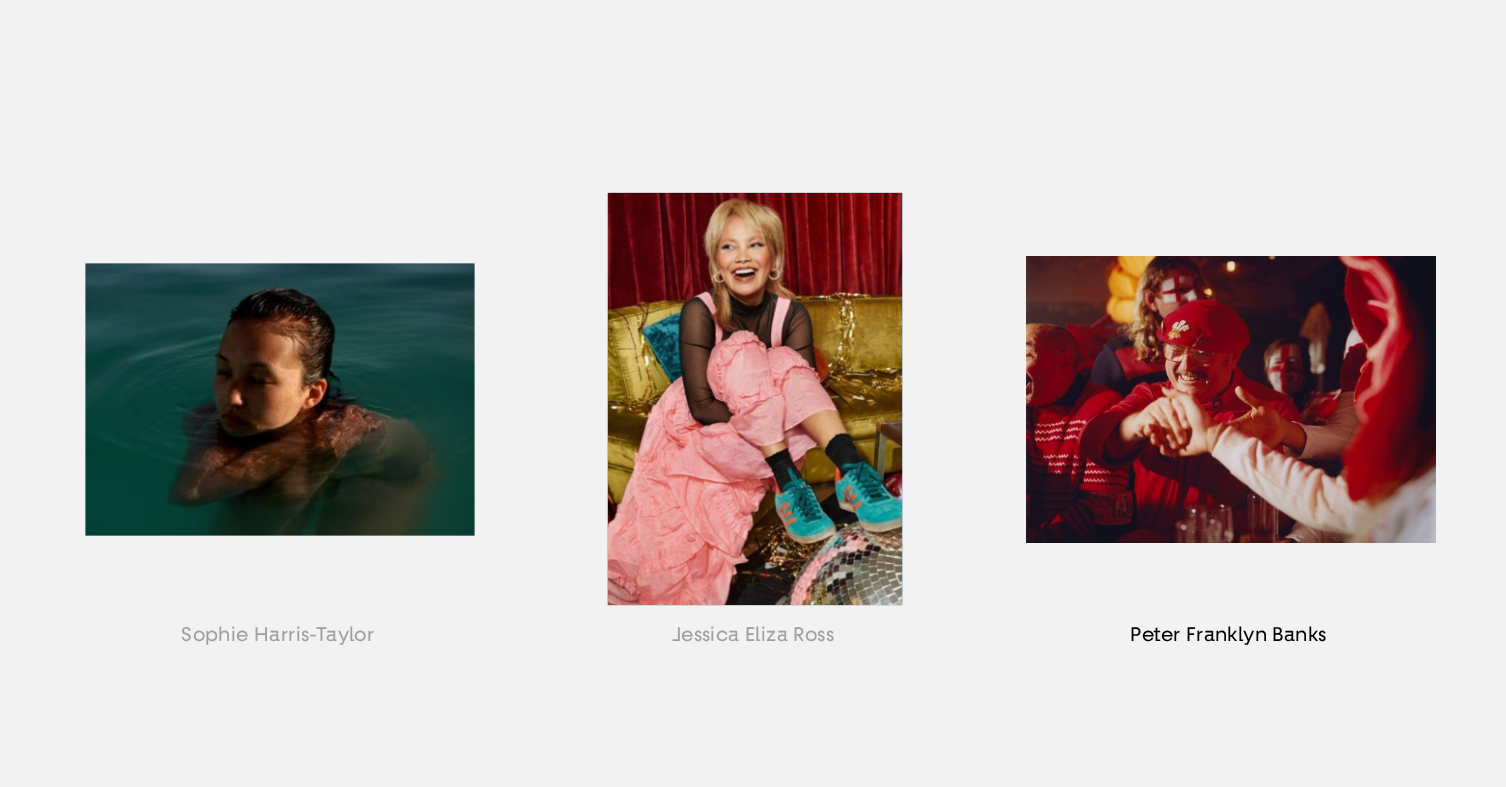 scroll, scrollTop: 866, scrollLeft: 0, axis: vertical 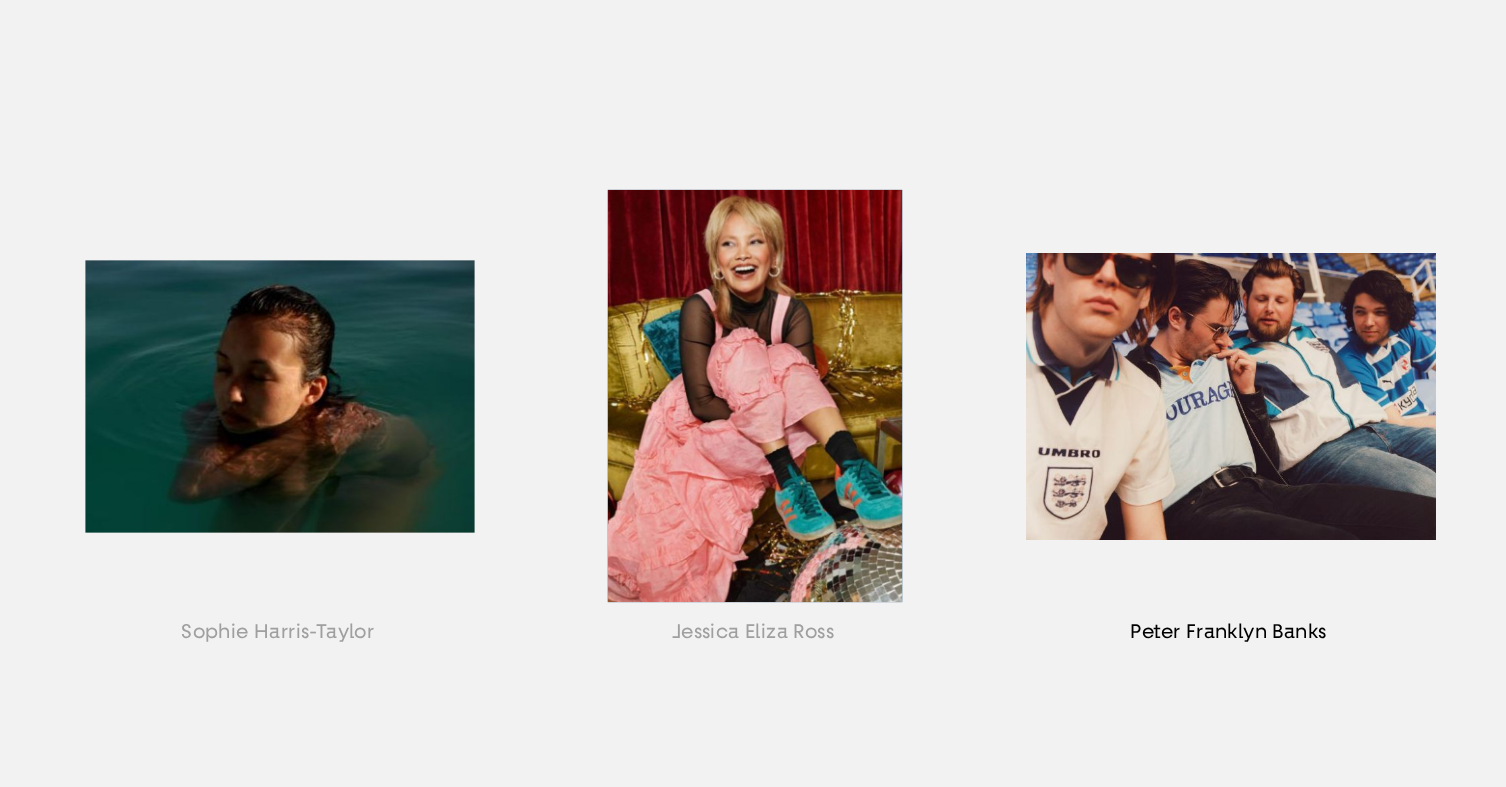 click at bounding box center (1228, 421) 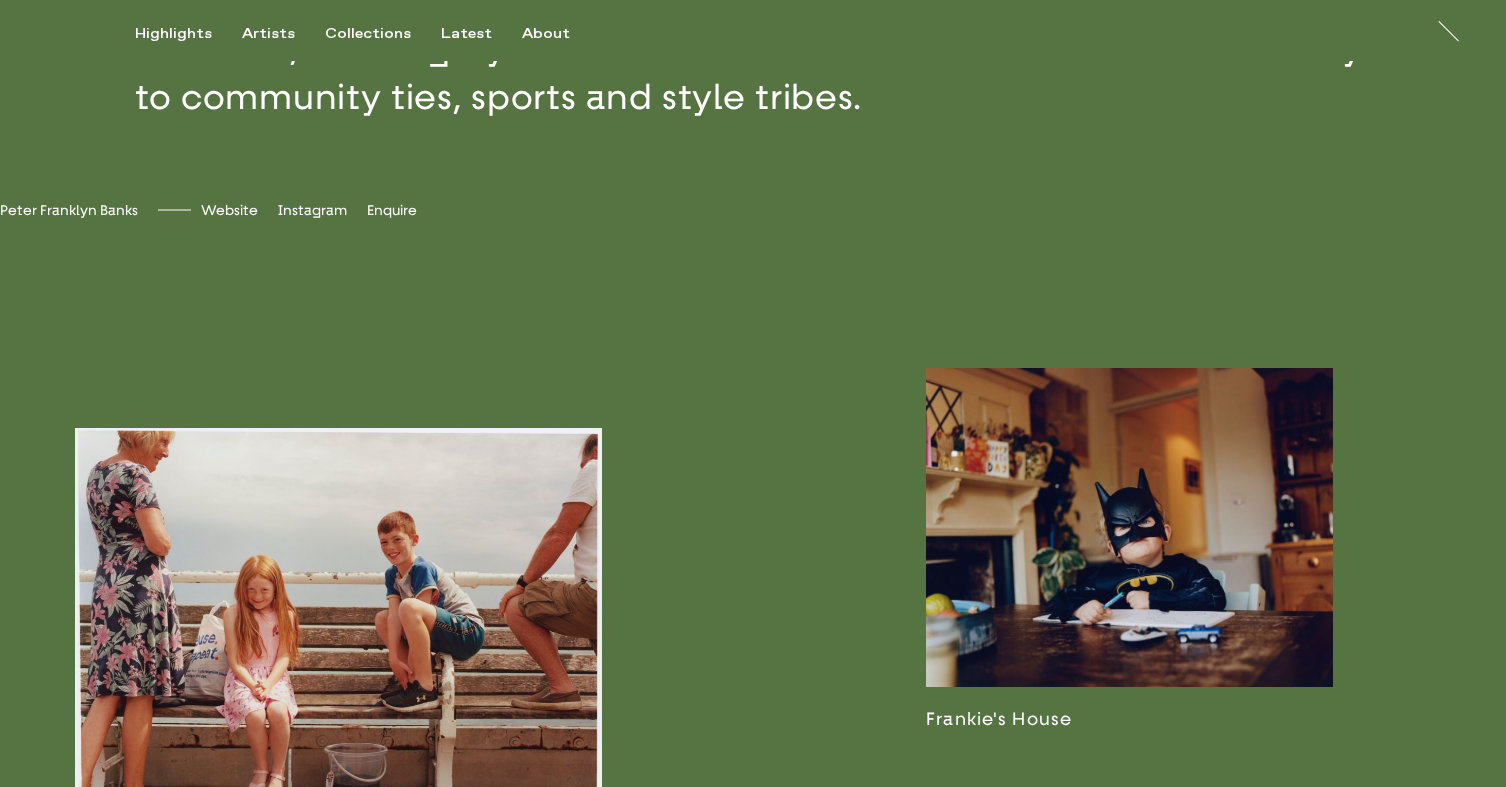 scroll, scrollTop: 839, scrollLeft: 0, axis: vertical 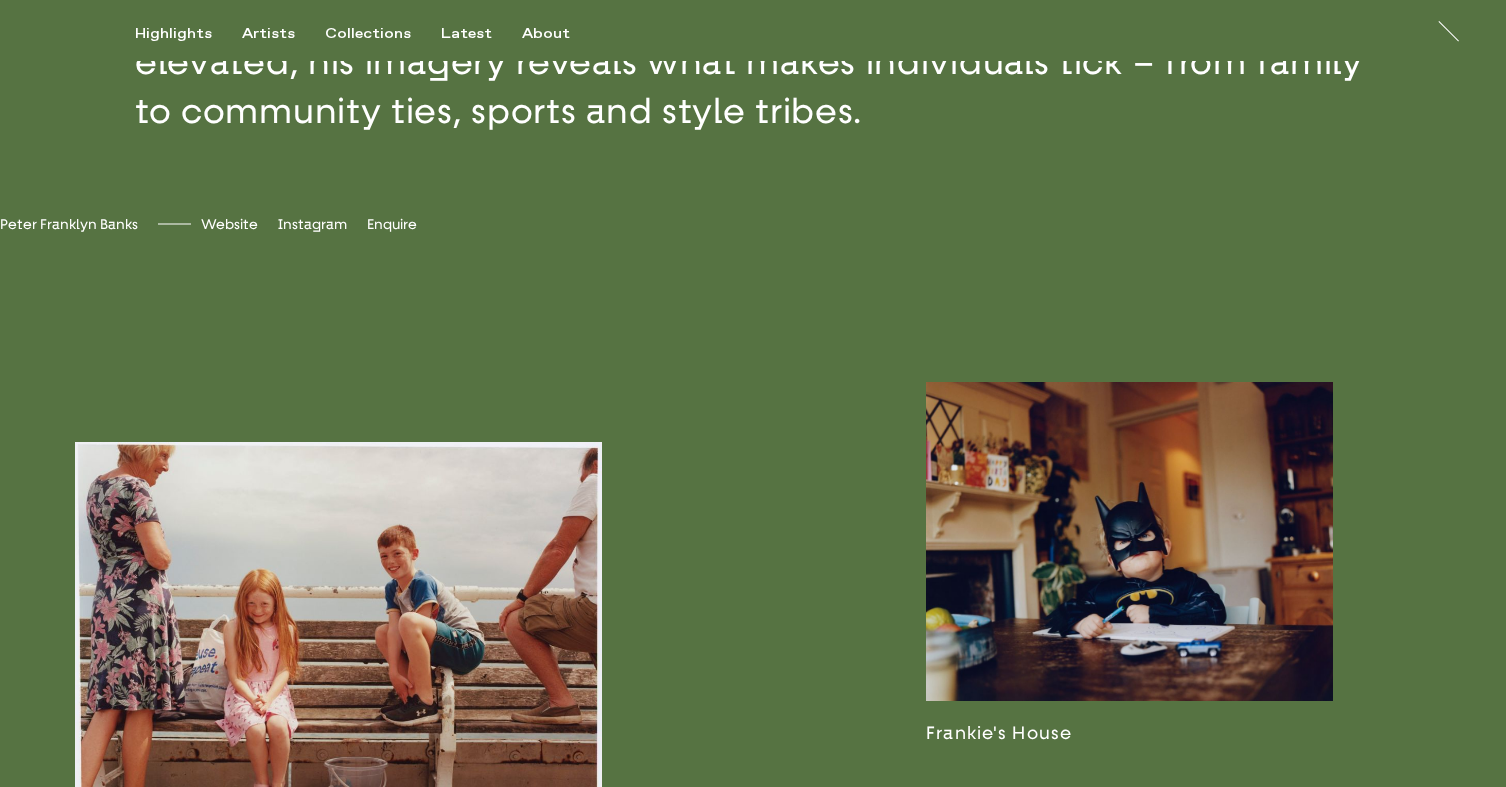 click at bounding box center (1129, 563) 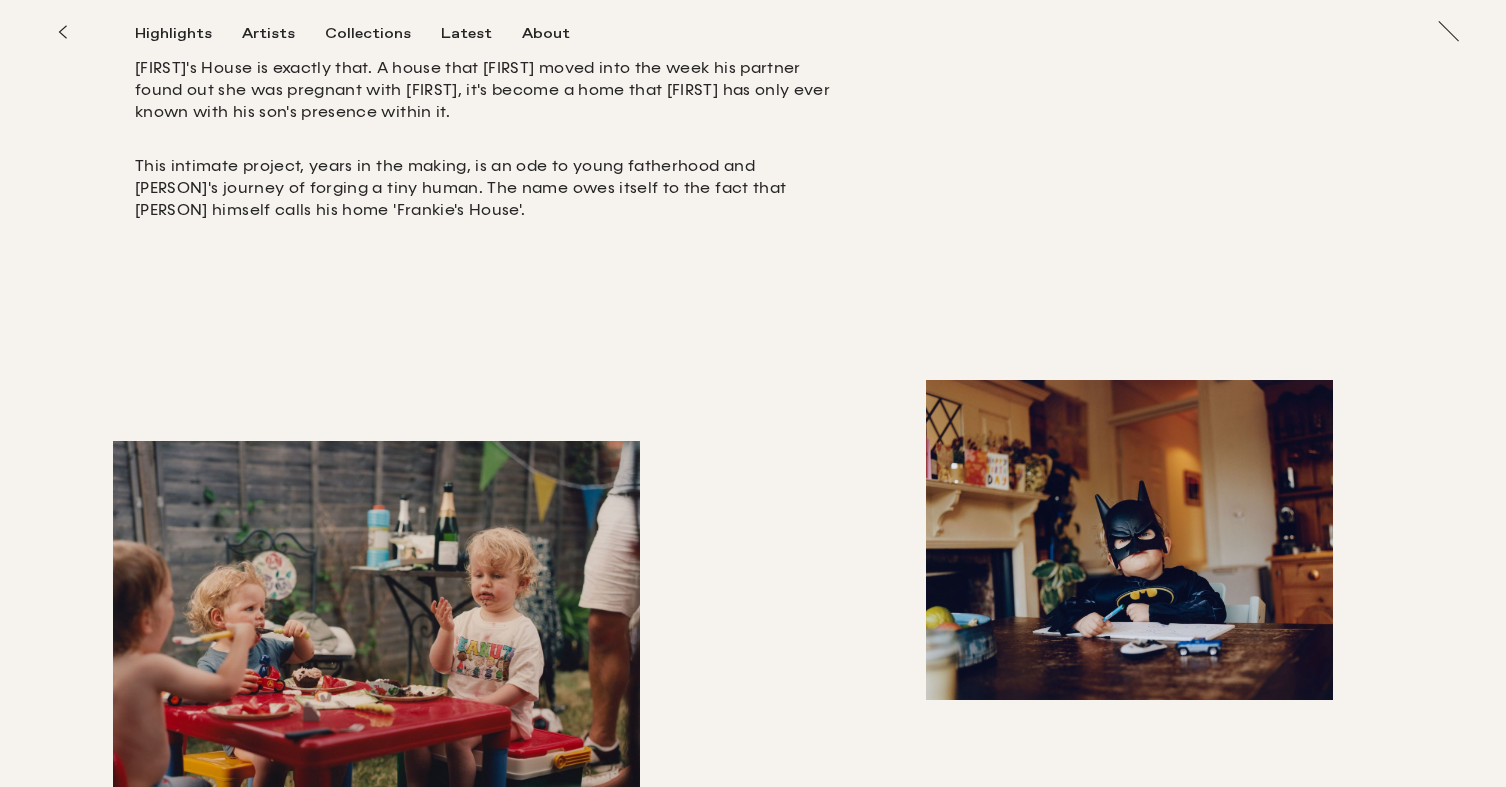scroll, scrollTop: 877, scrollLeft: 0, axis: vertical 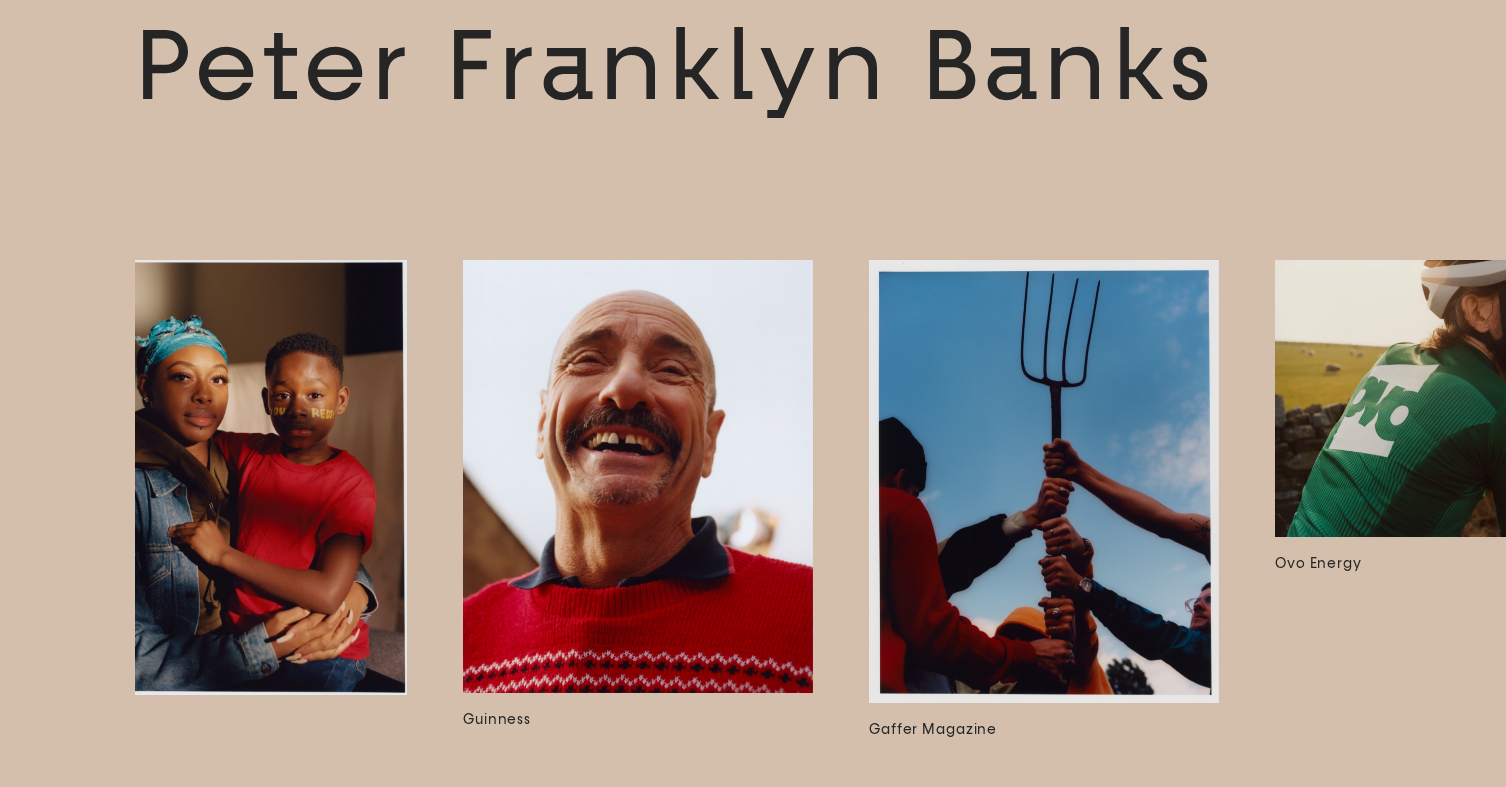 click at bounding box center [638, 477] 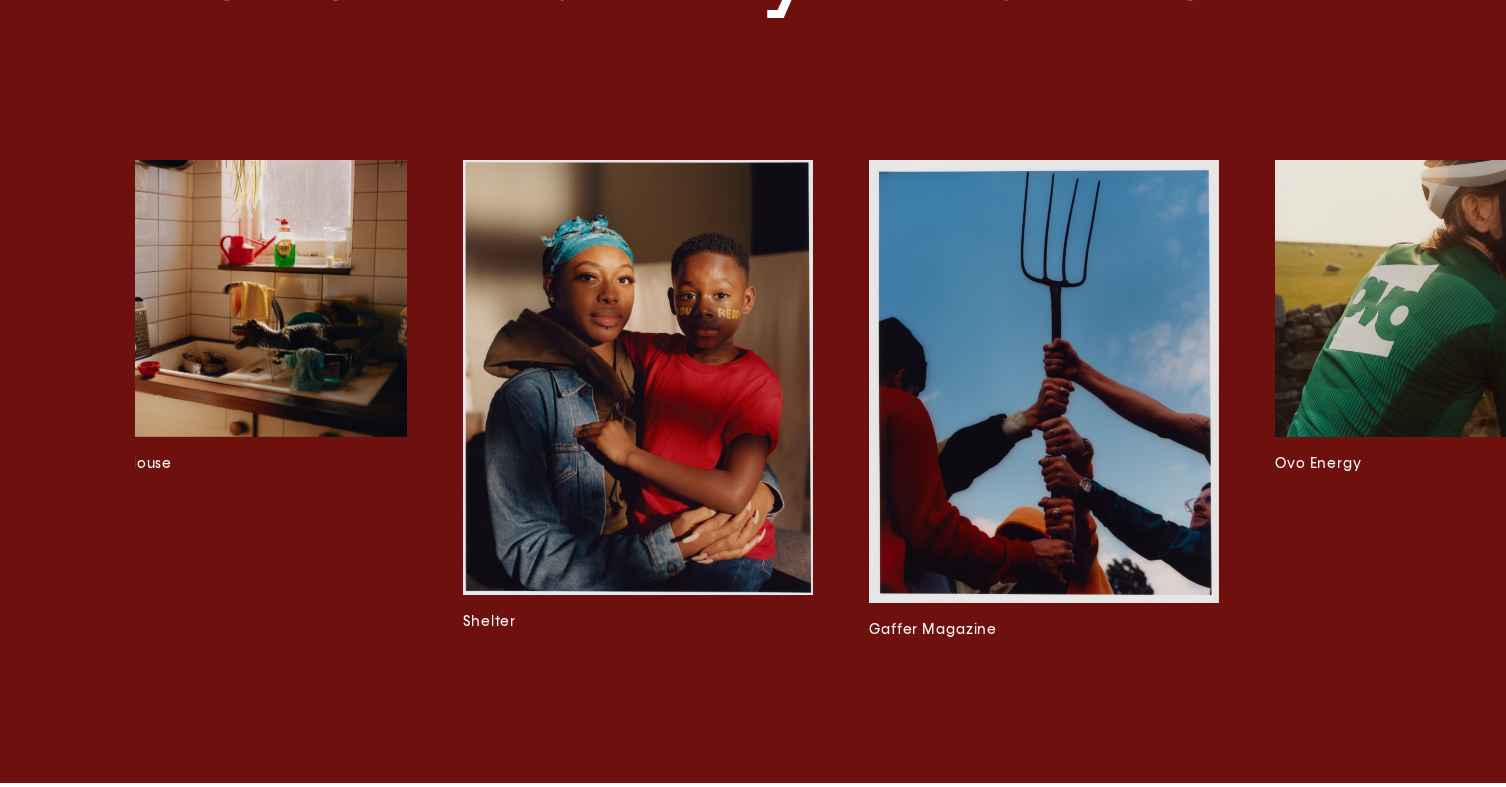 scroll, scrollTop: 3936, scrollLeft: 0, axis: vertical 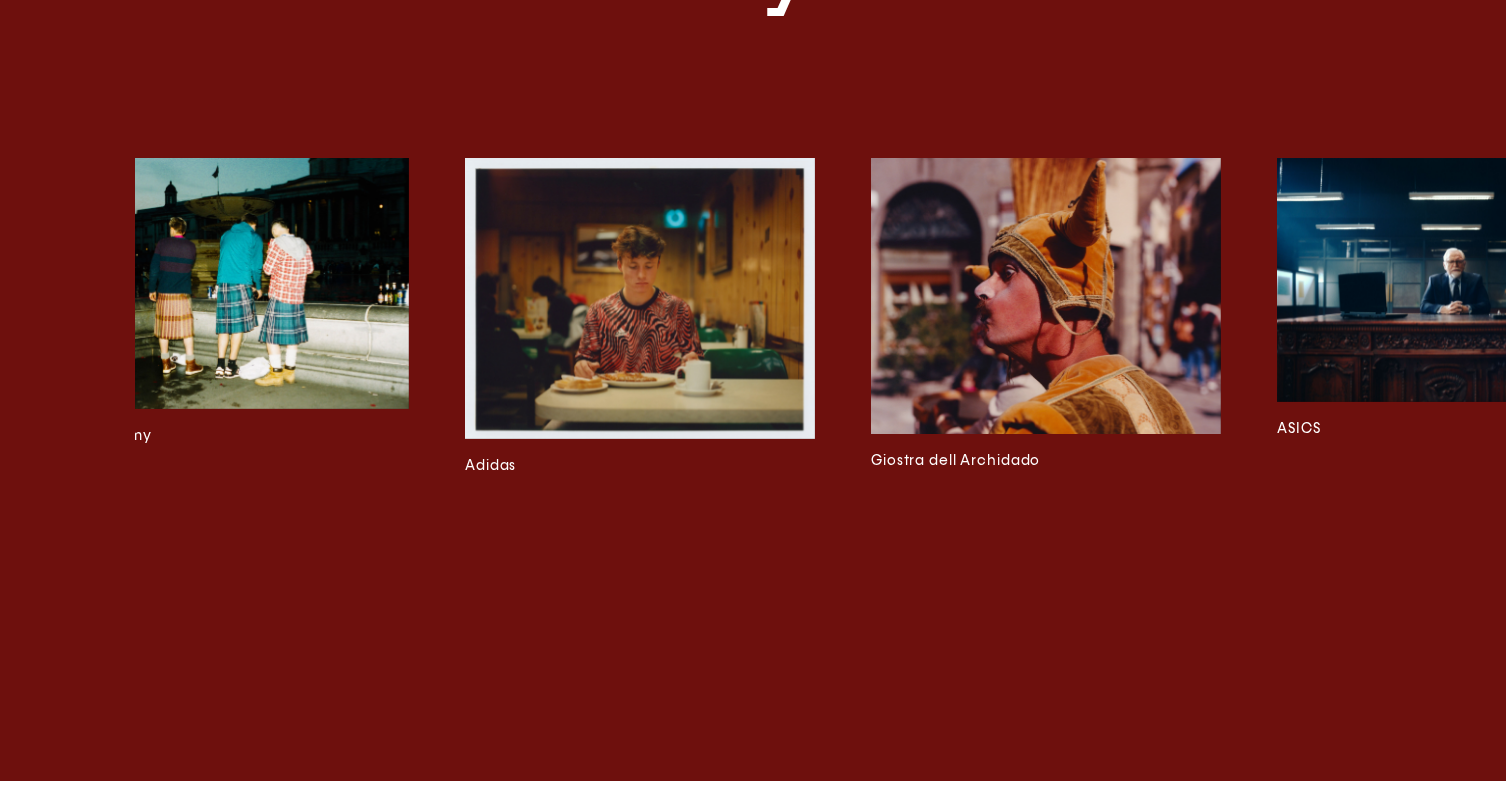 click at bounding box center [640, 298] 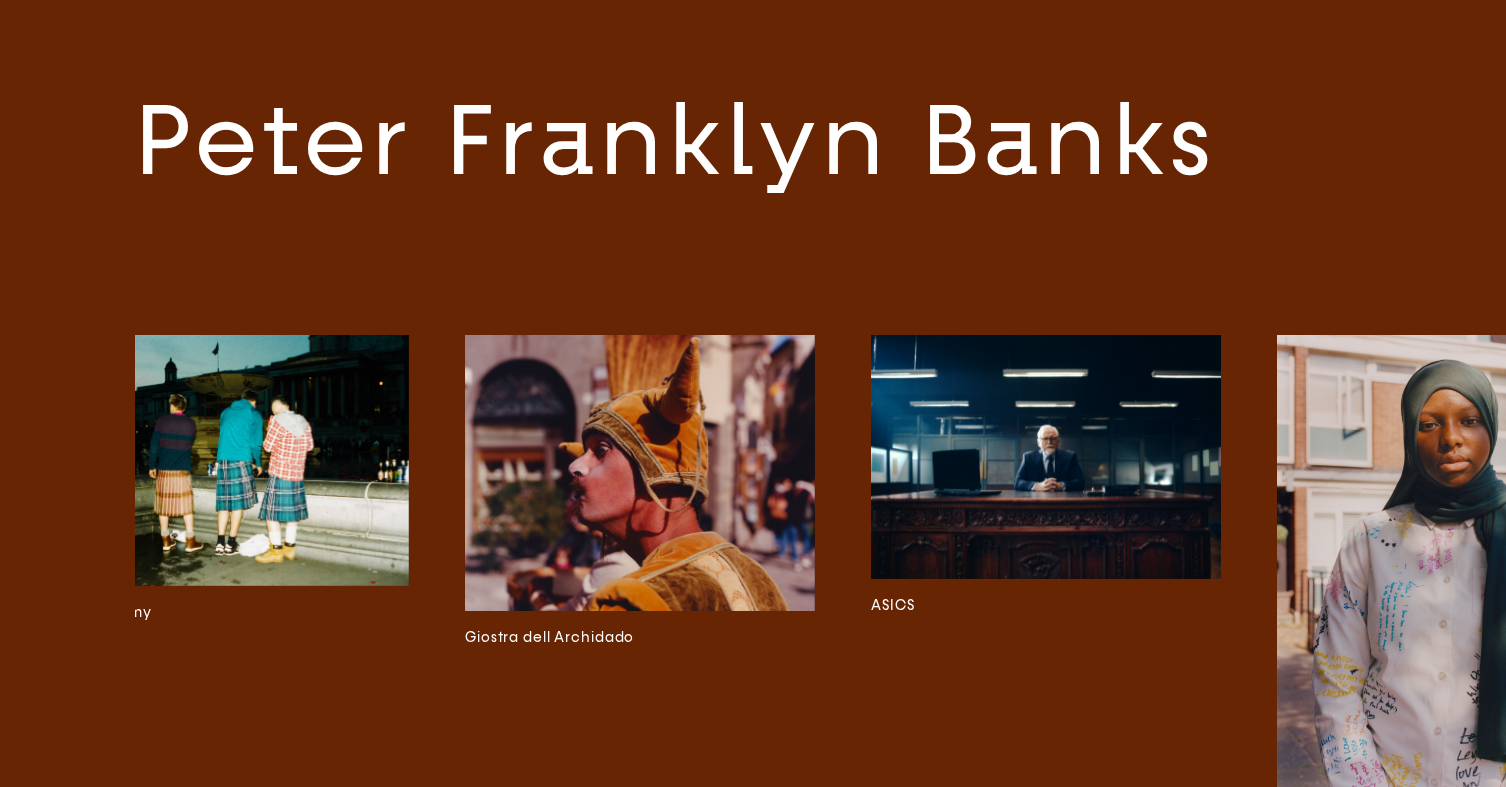 scroll, scrollTop: 6438, scrollLeft: 0, axis: vertical 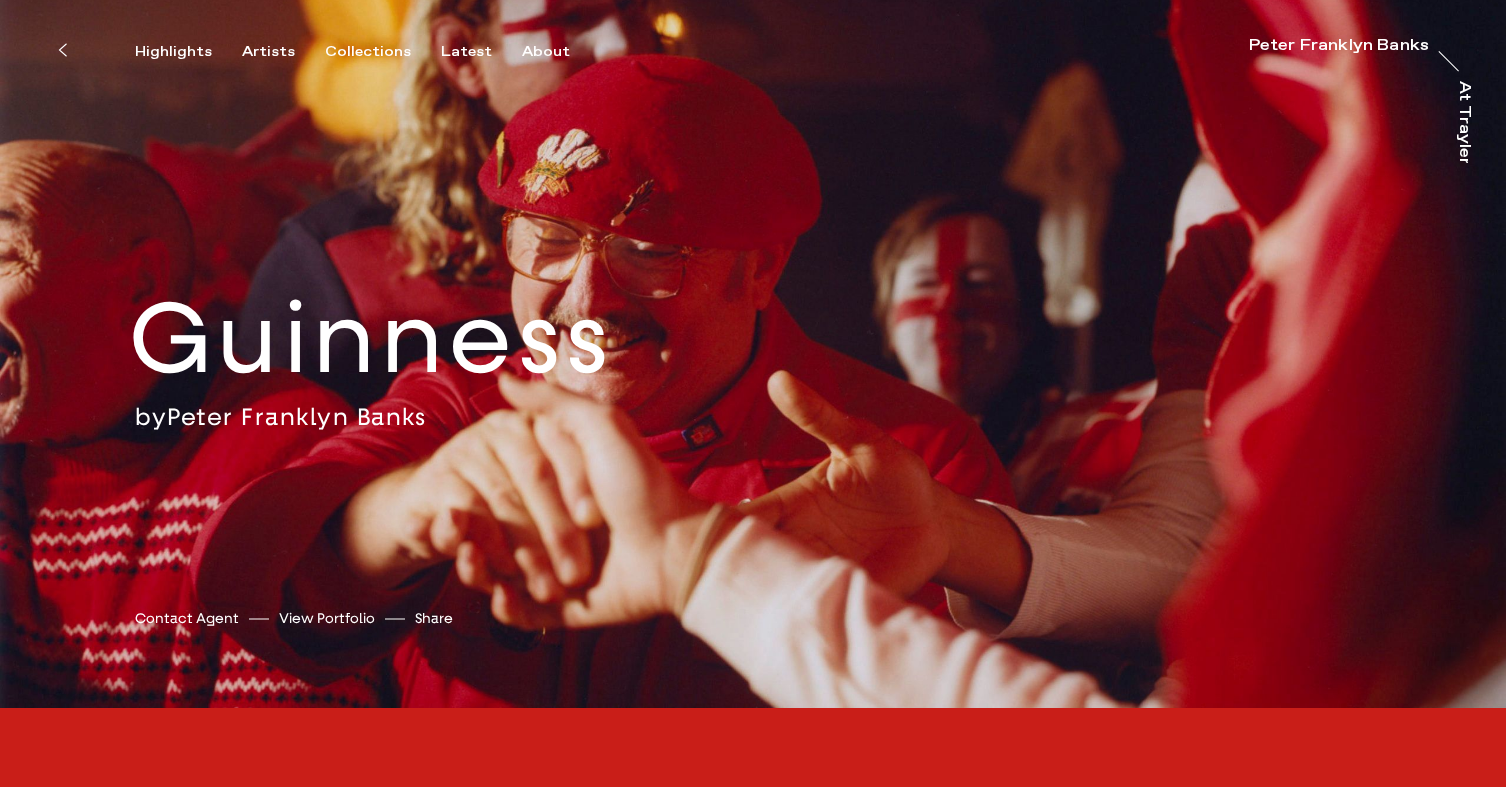 click 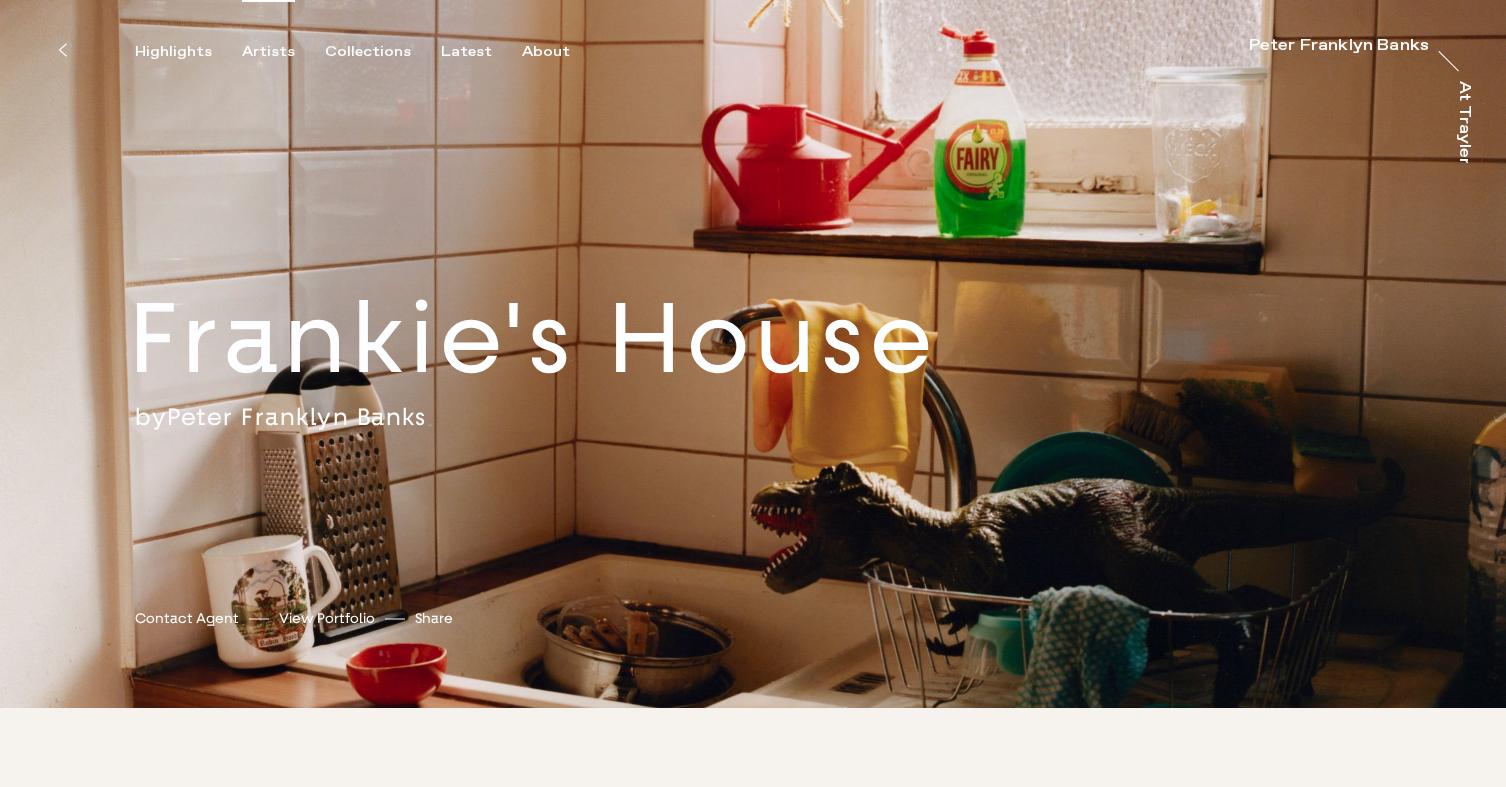 click on "Artists" at bounding box center (268, 52) 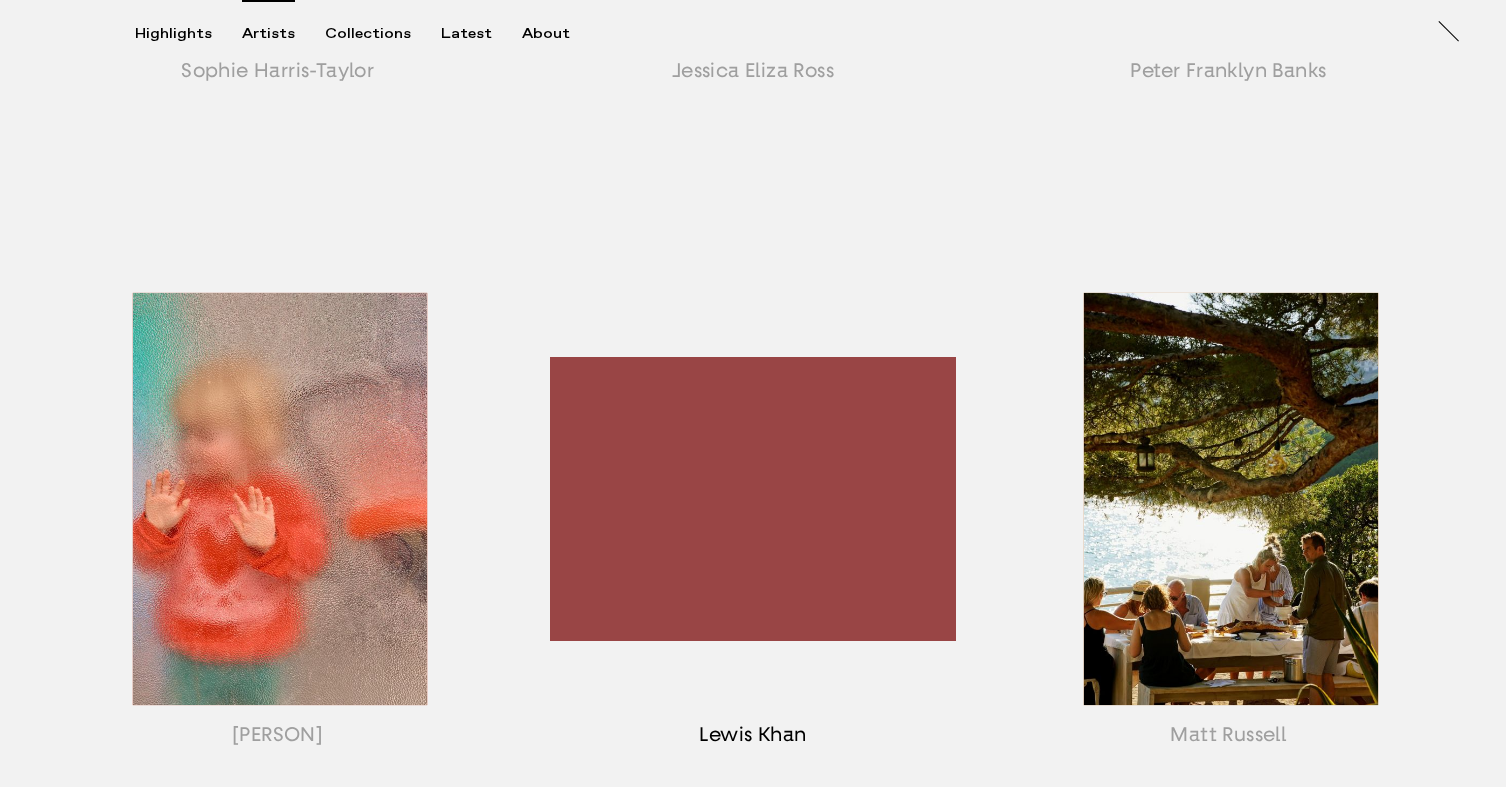 scroll, scrollTop: 1417, scrollLeft: 0, axis: vertical 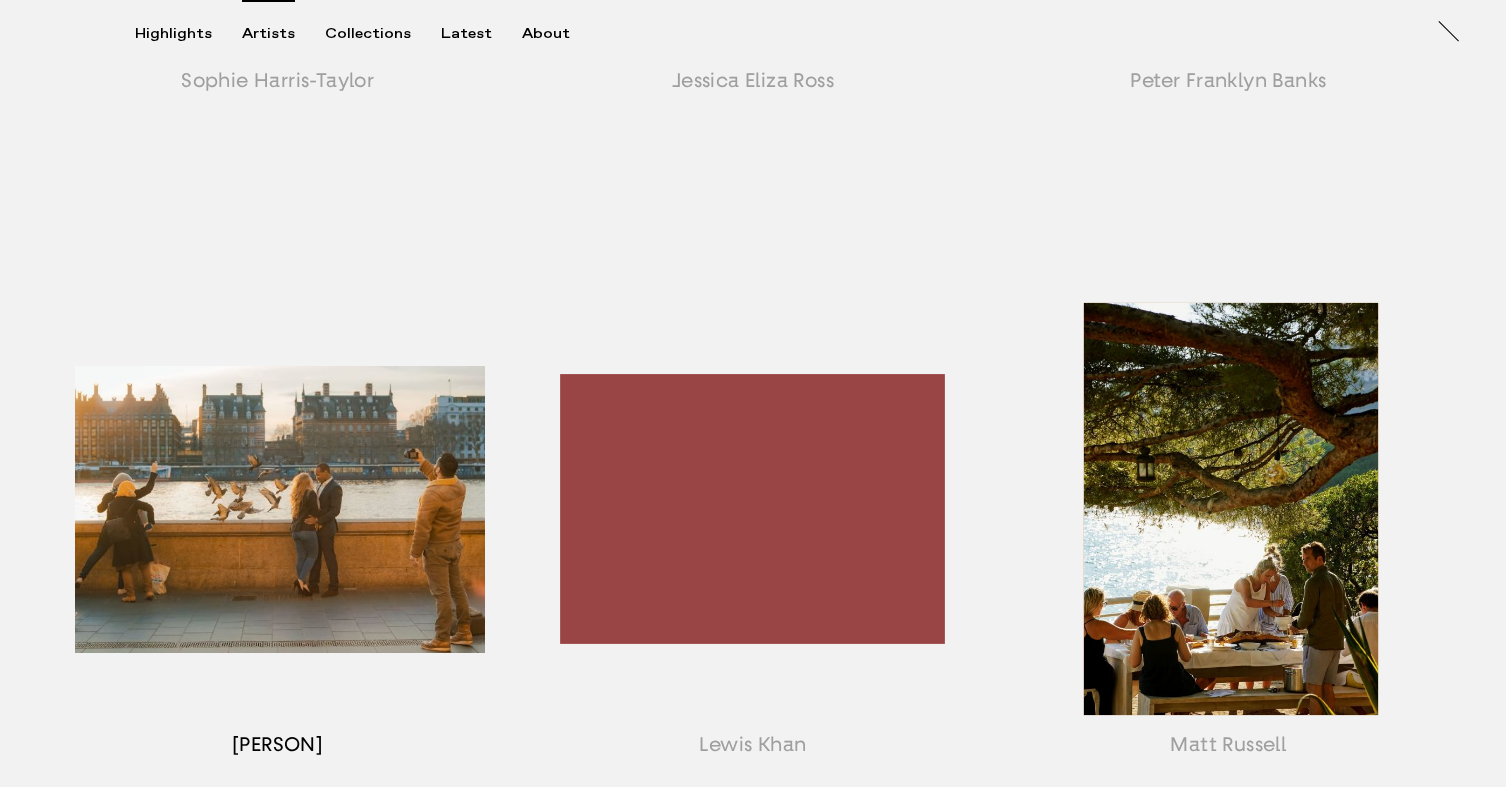 click at bounding box center (277, 534) 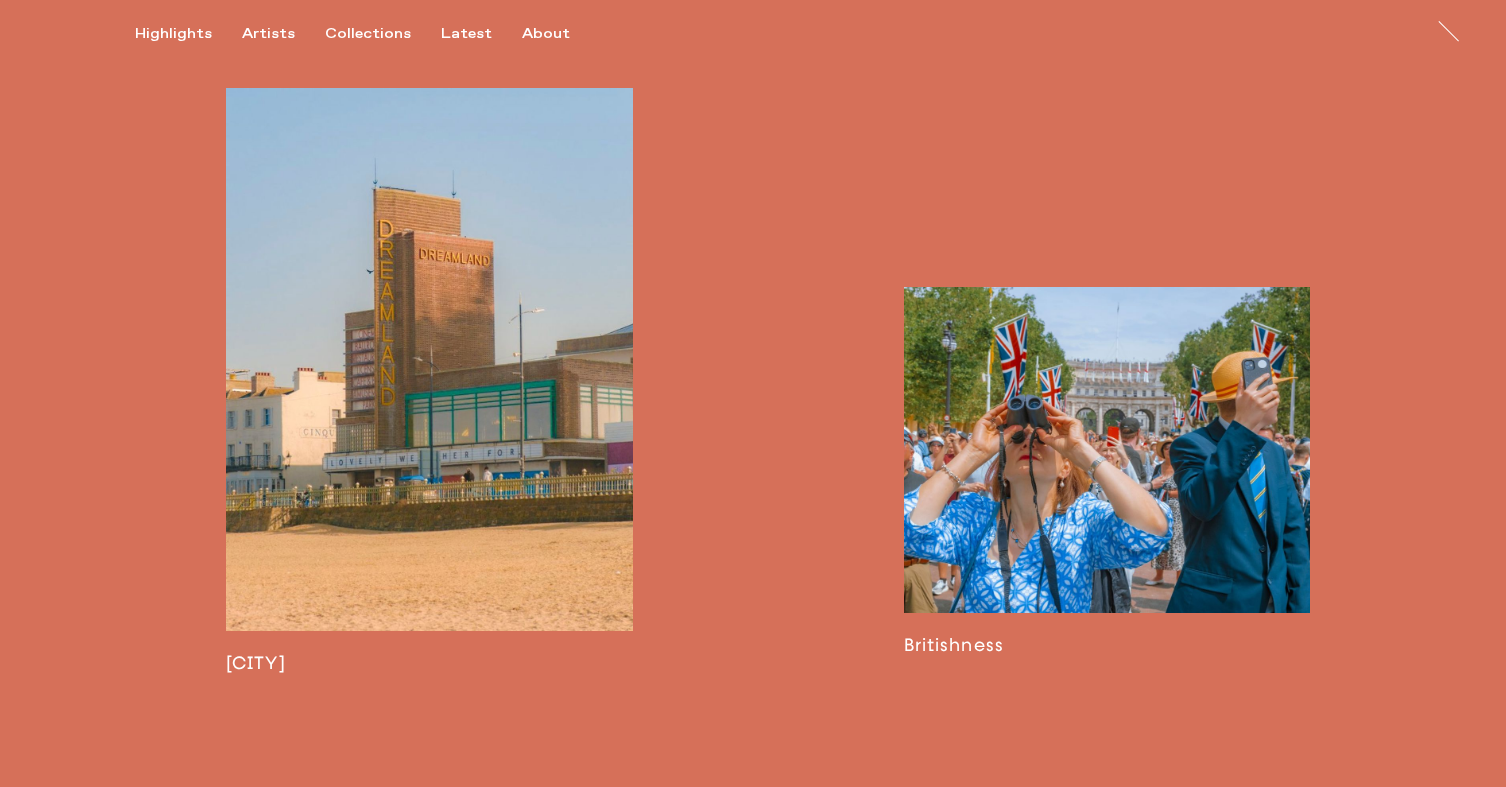 scroll, scrollTop: 1857, scrollLeft: 0, axis: vertical 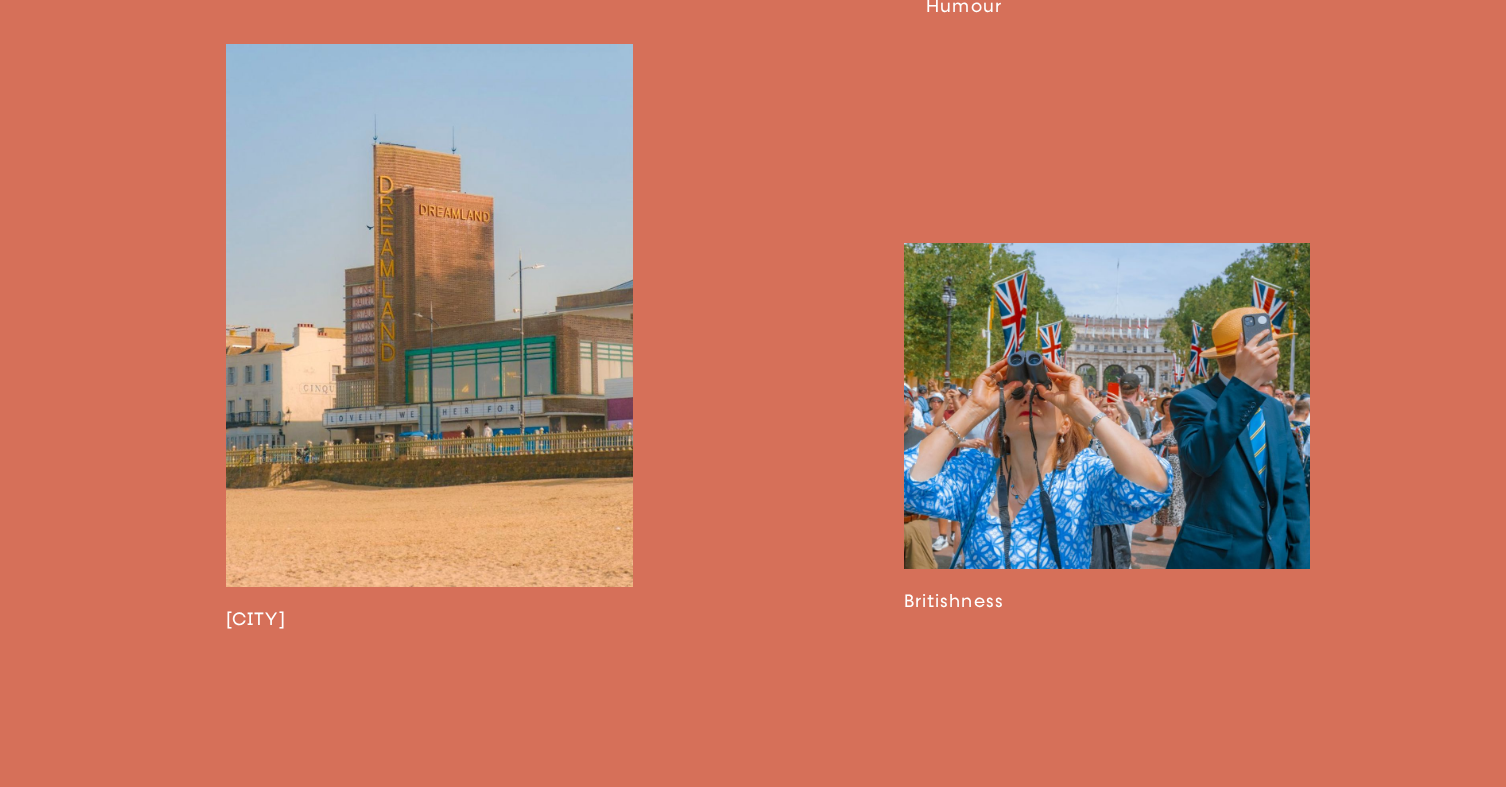 click at bounding box center [1107, 427] 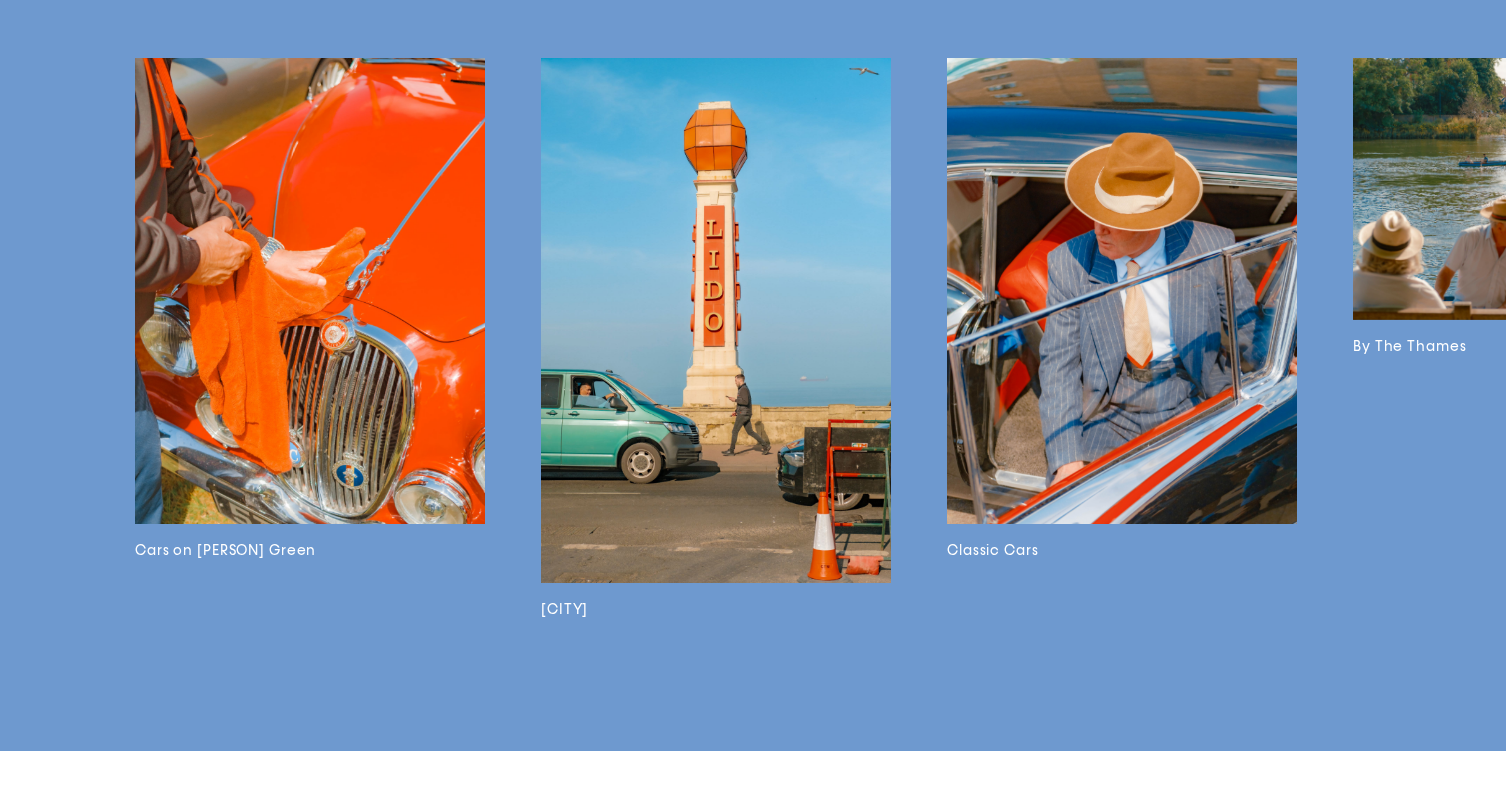 scroll, scrollTop: 7059, scrollLeft: 0, axis: vertical 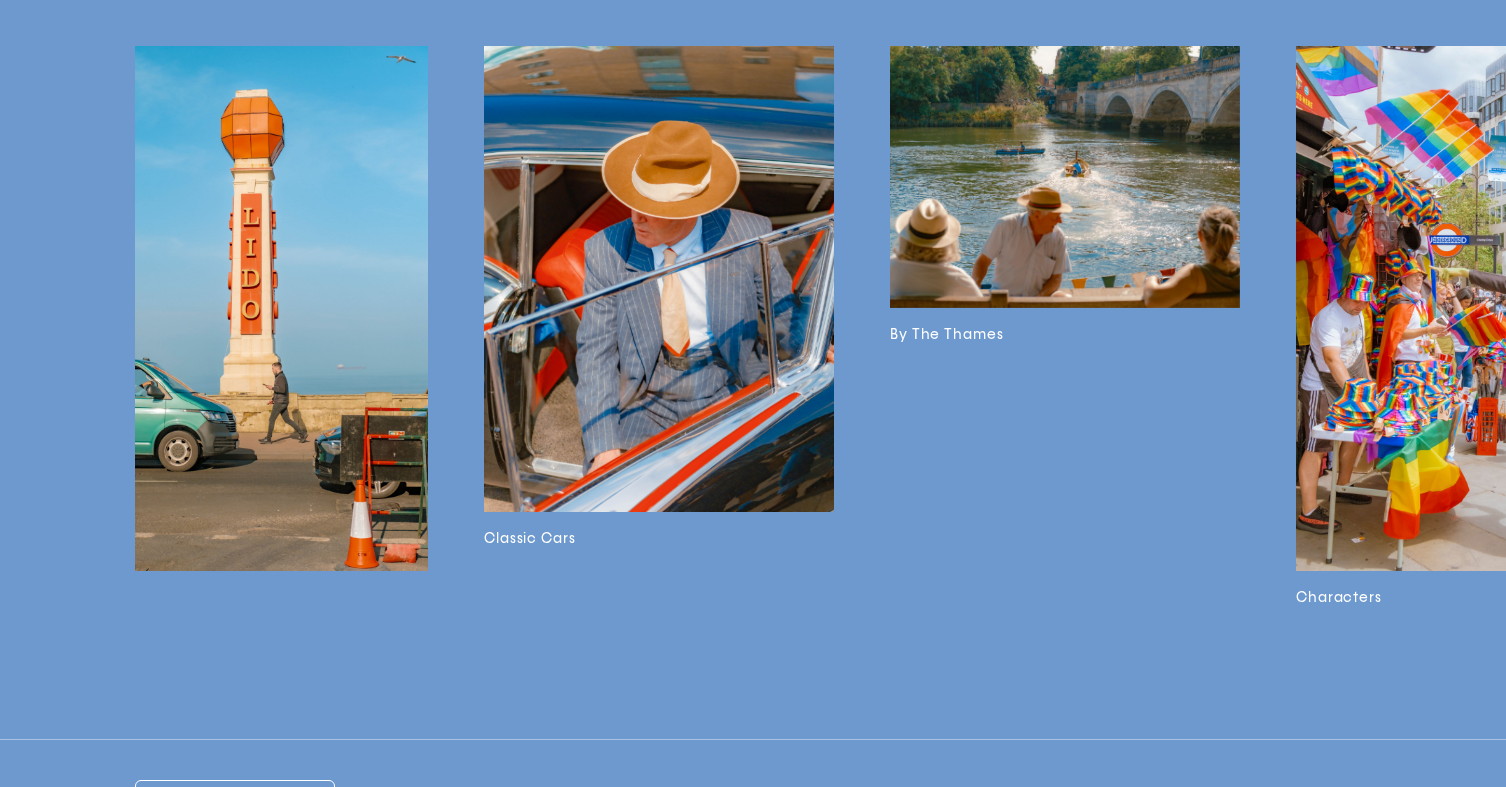 click at bounding box center [1065, 177] 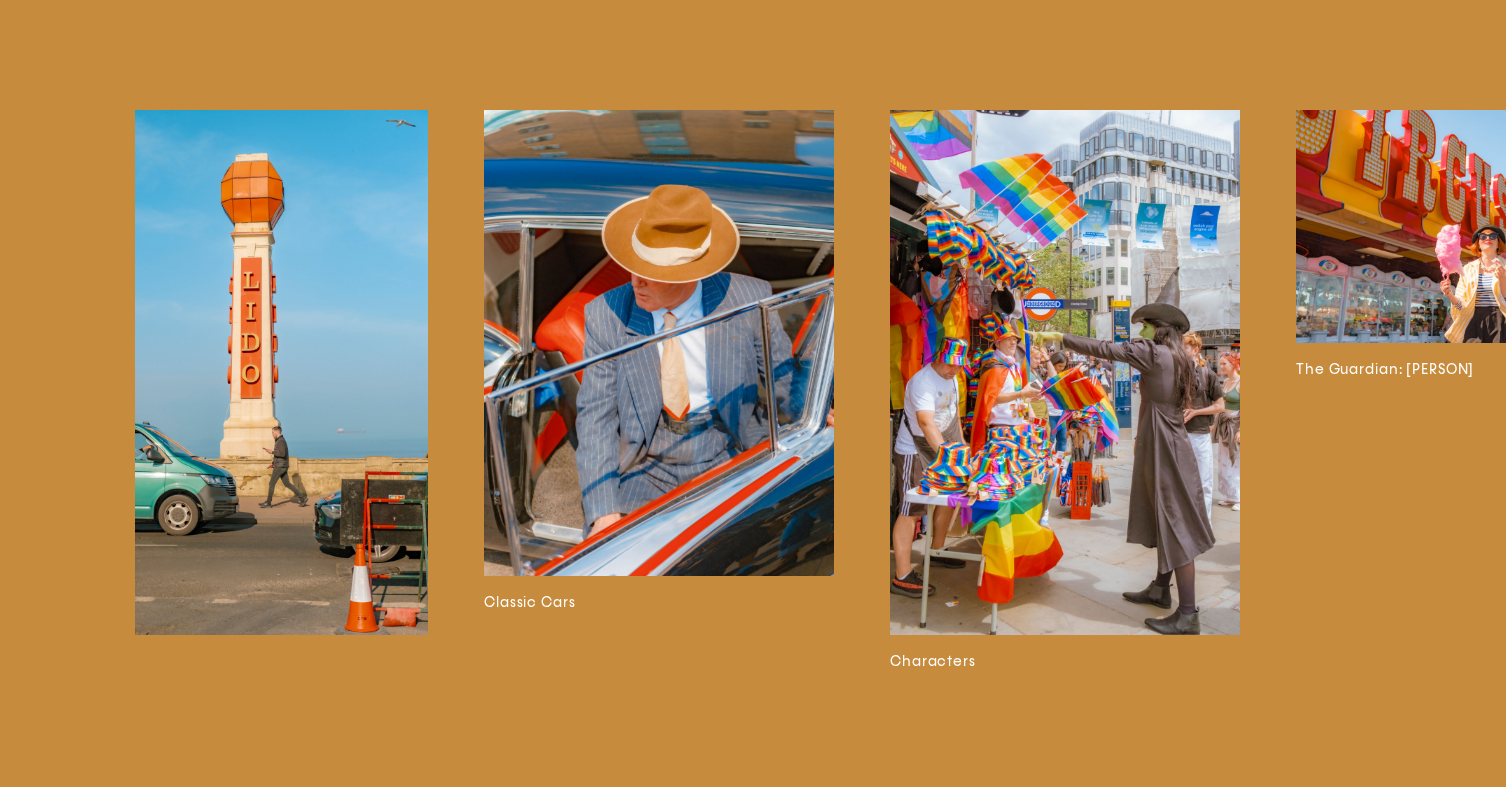 scroll, scrollTop: 4079, scrollLeft: 0, axis: vertical 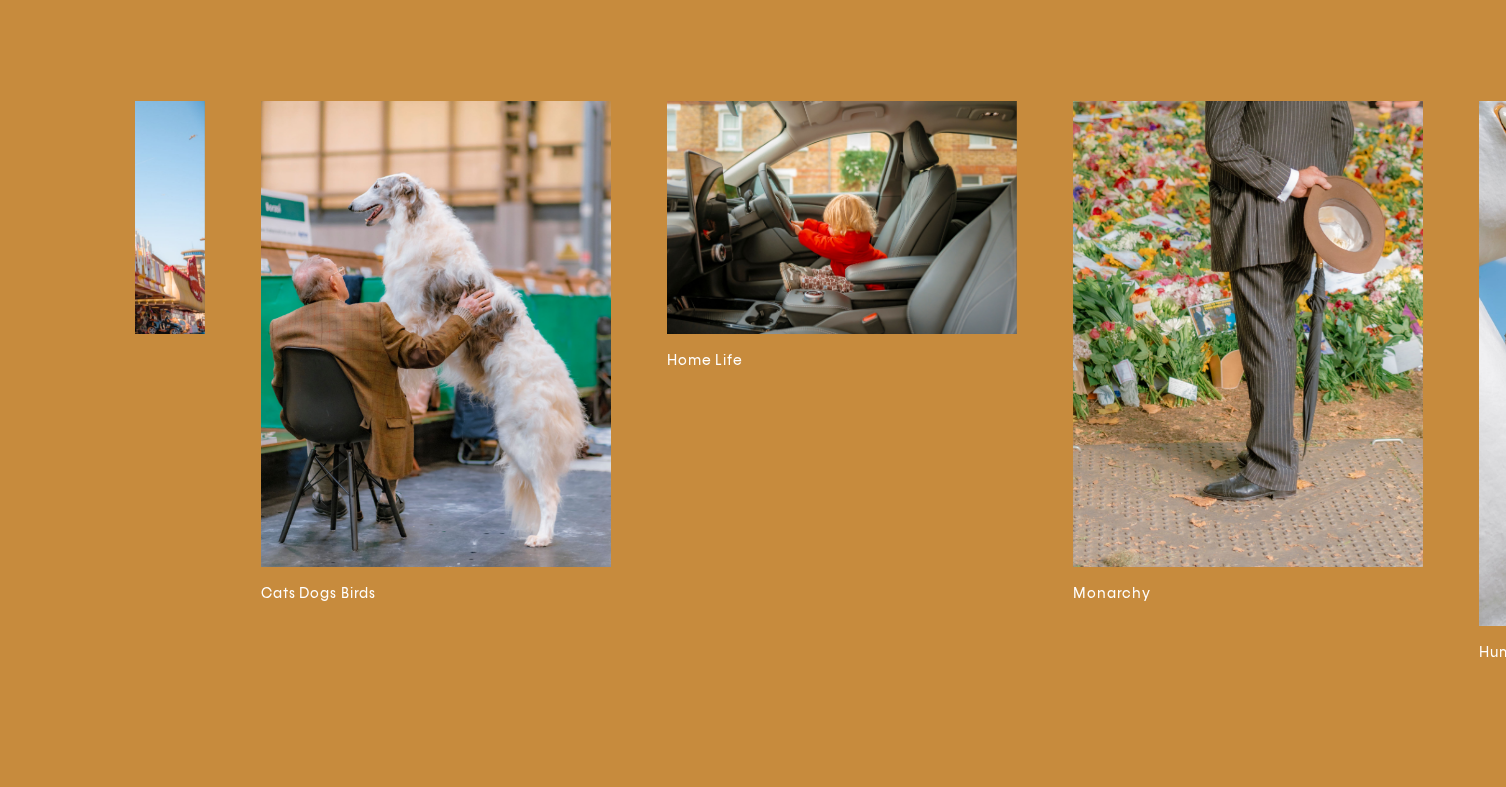 click at bounding box center (842, 217) 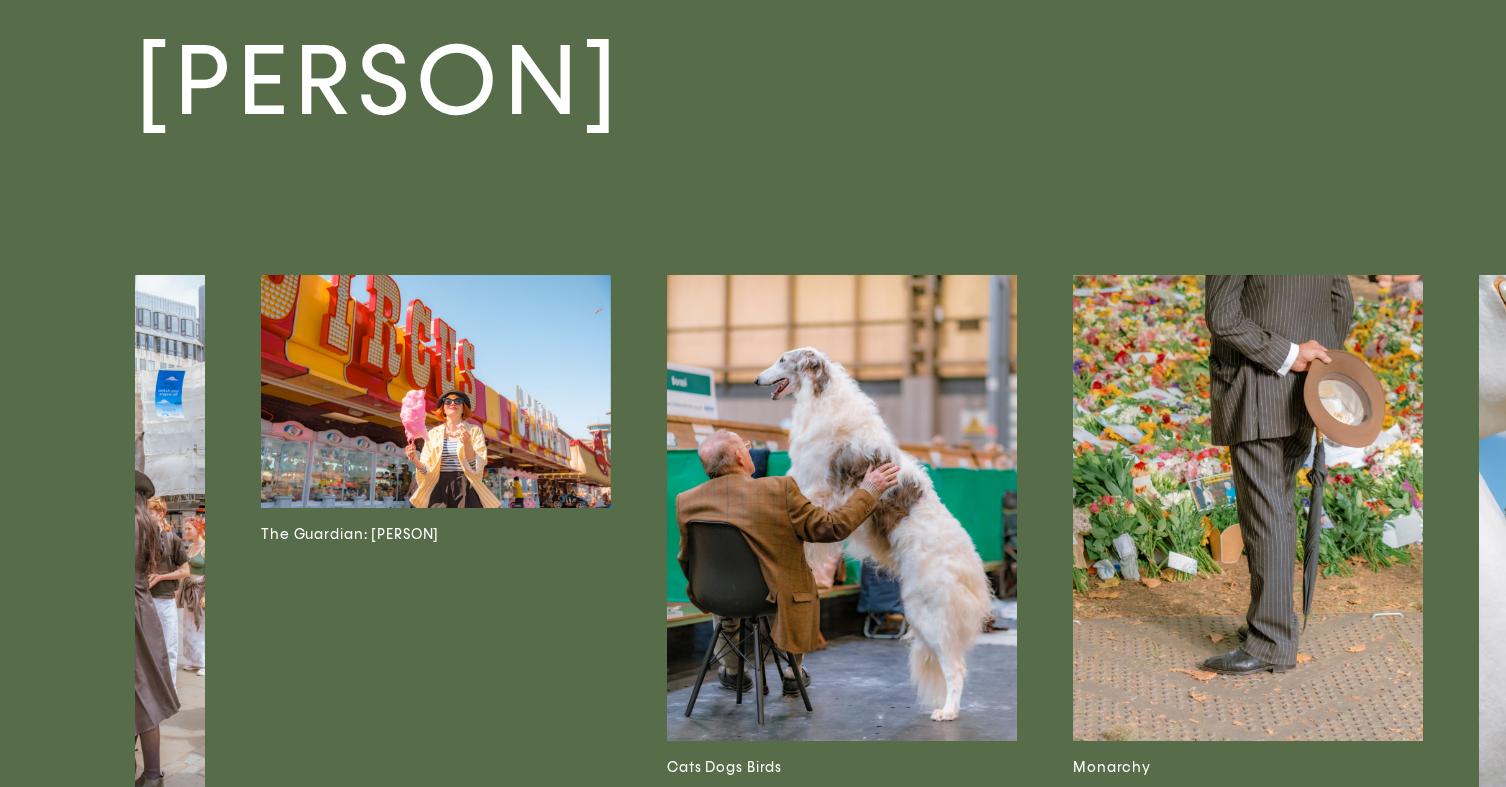 scroll, scrollTop: 6891, scrollLeft: 0, axis: vertical 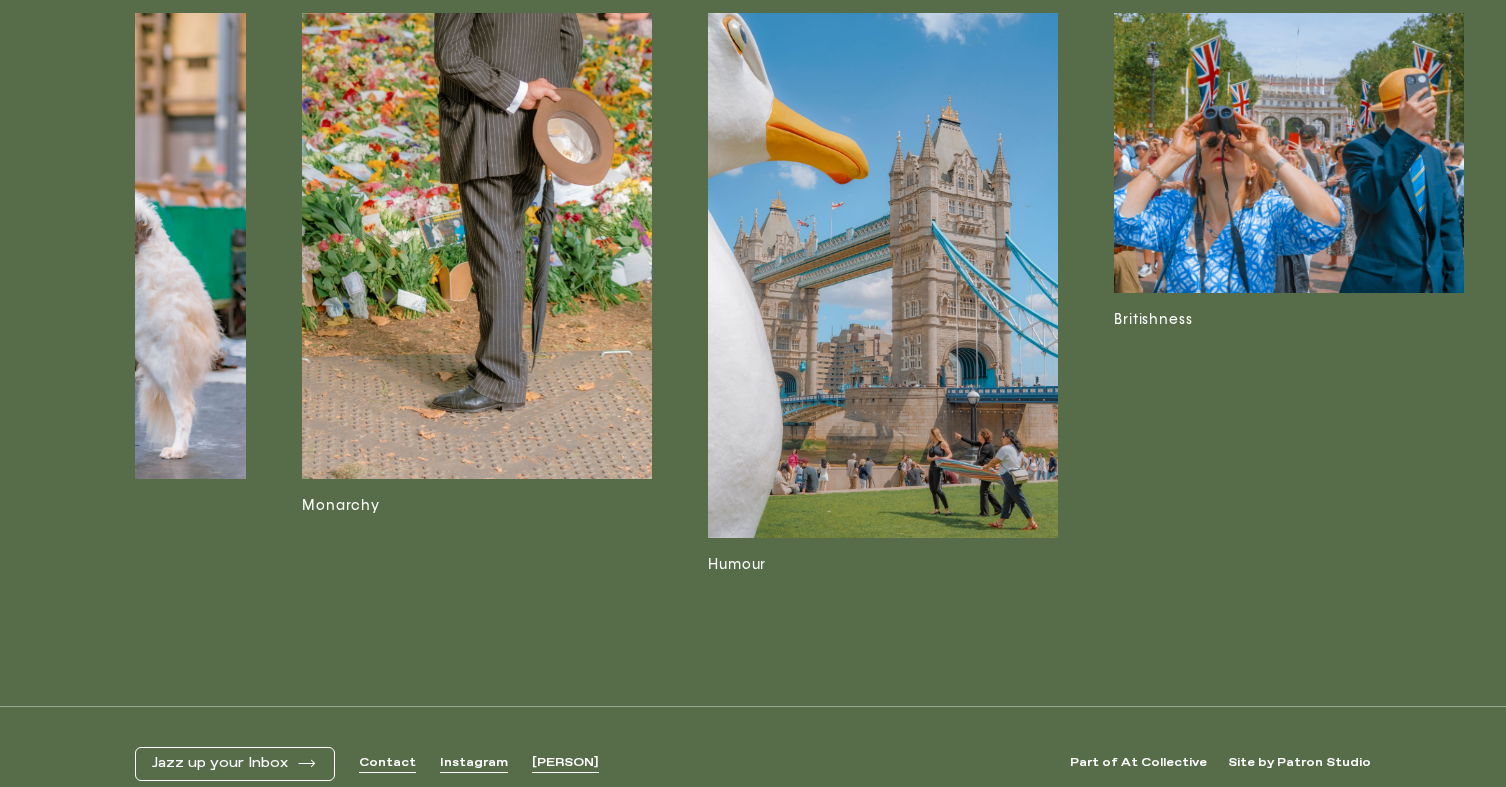 click at bounding box center [883, 275] 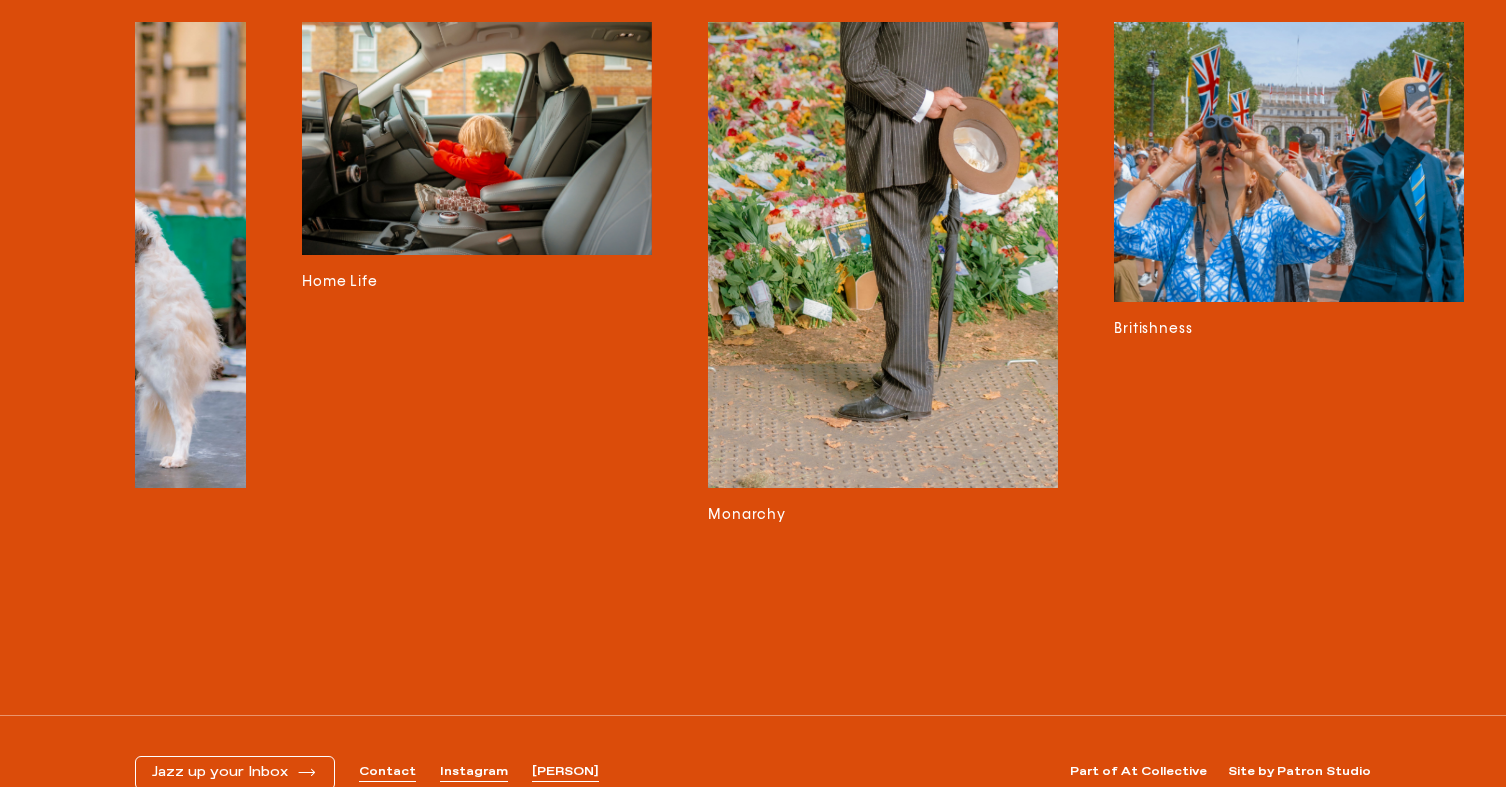 scroll, scrollTop: 9758, scrollLeft: 0, axis: vertical 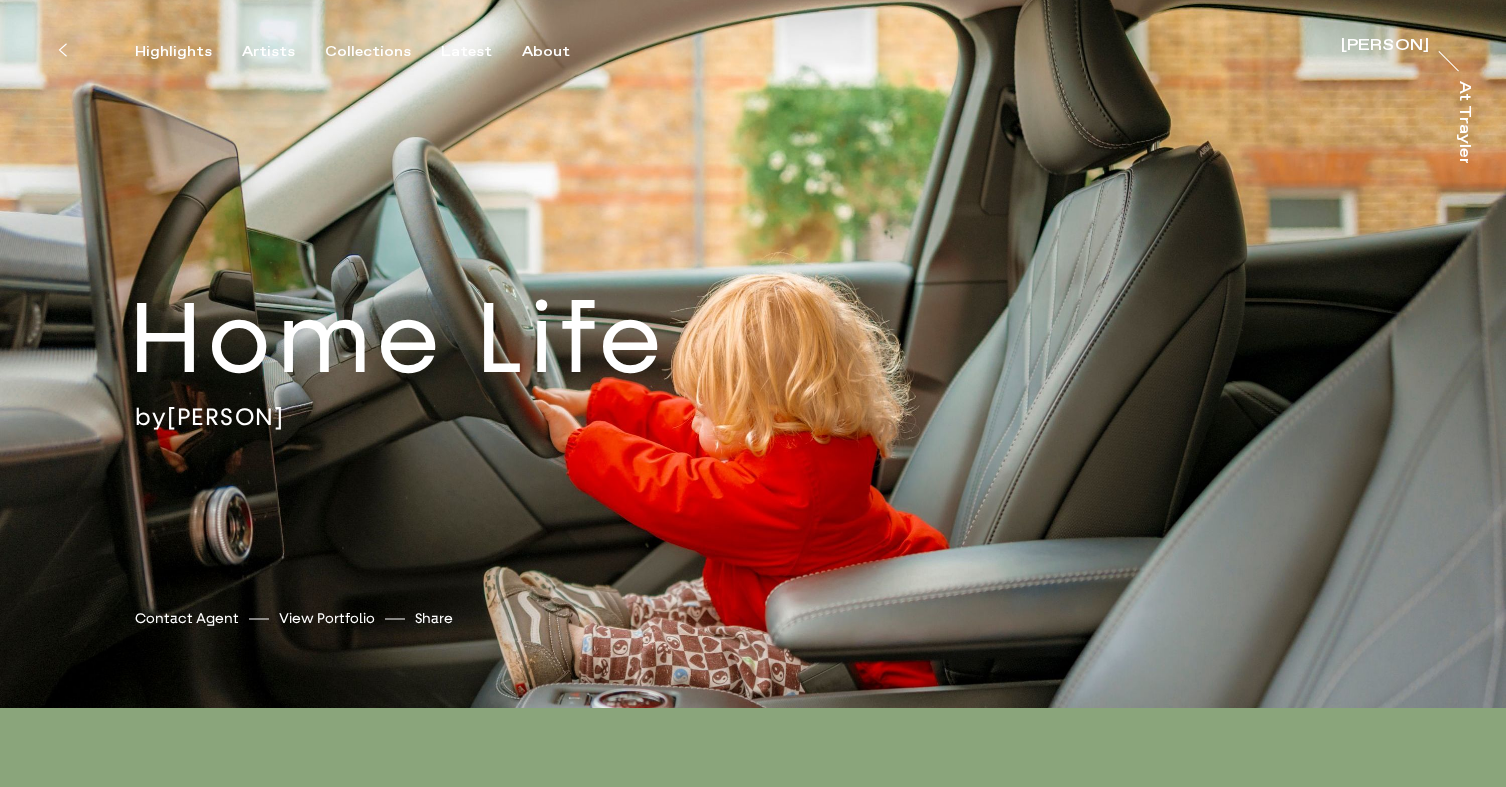 click 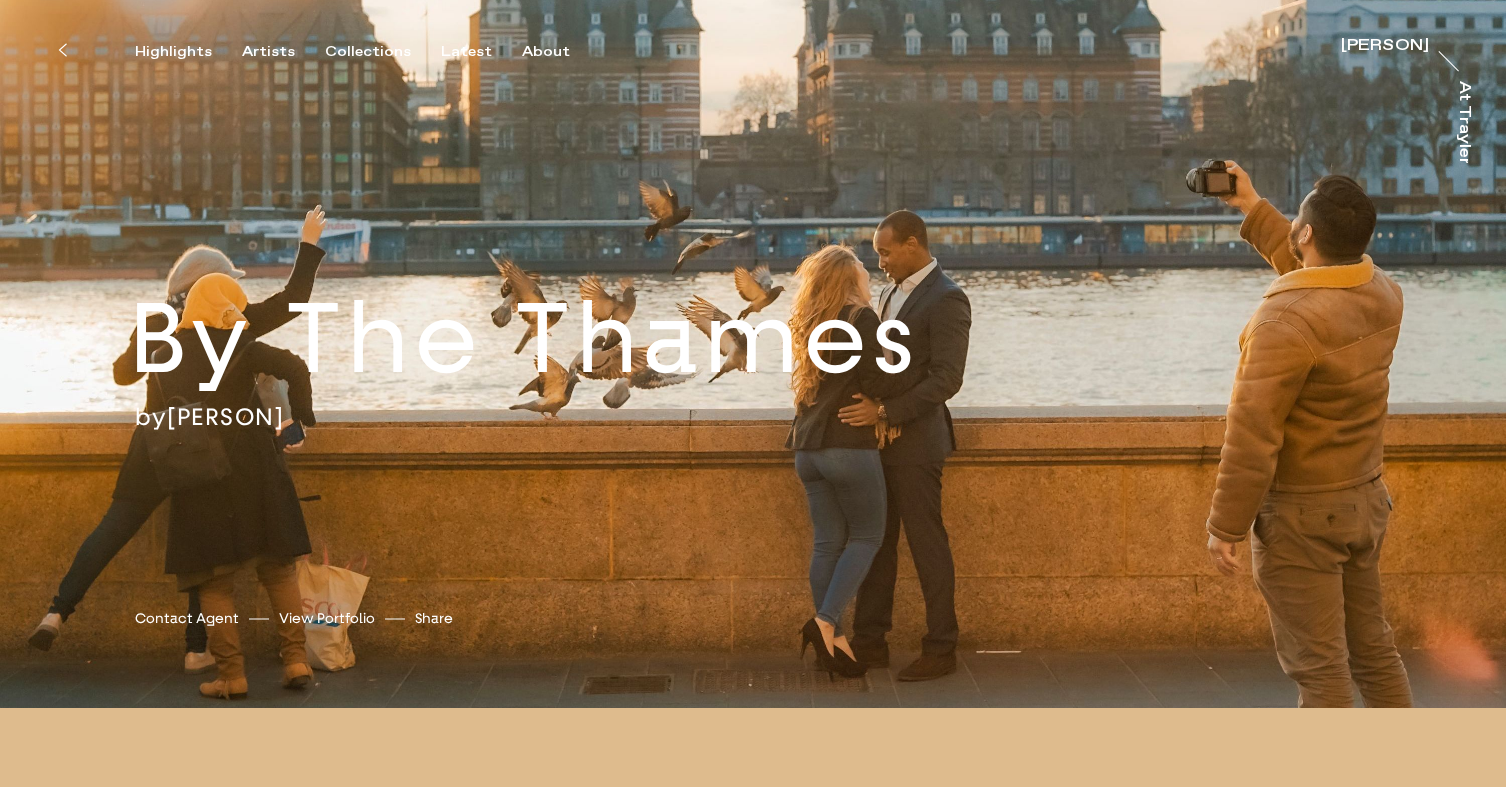 click on "At Trayler" at bounding box center (1464, 123) 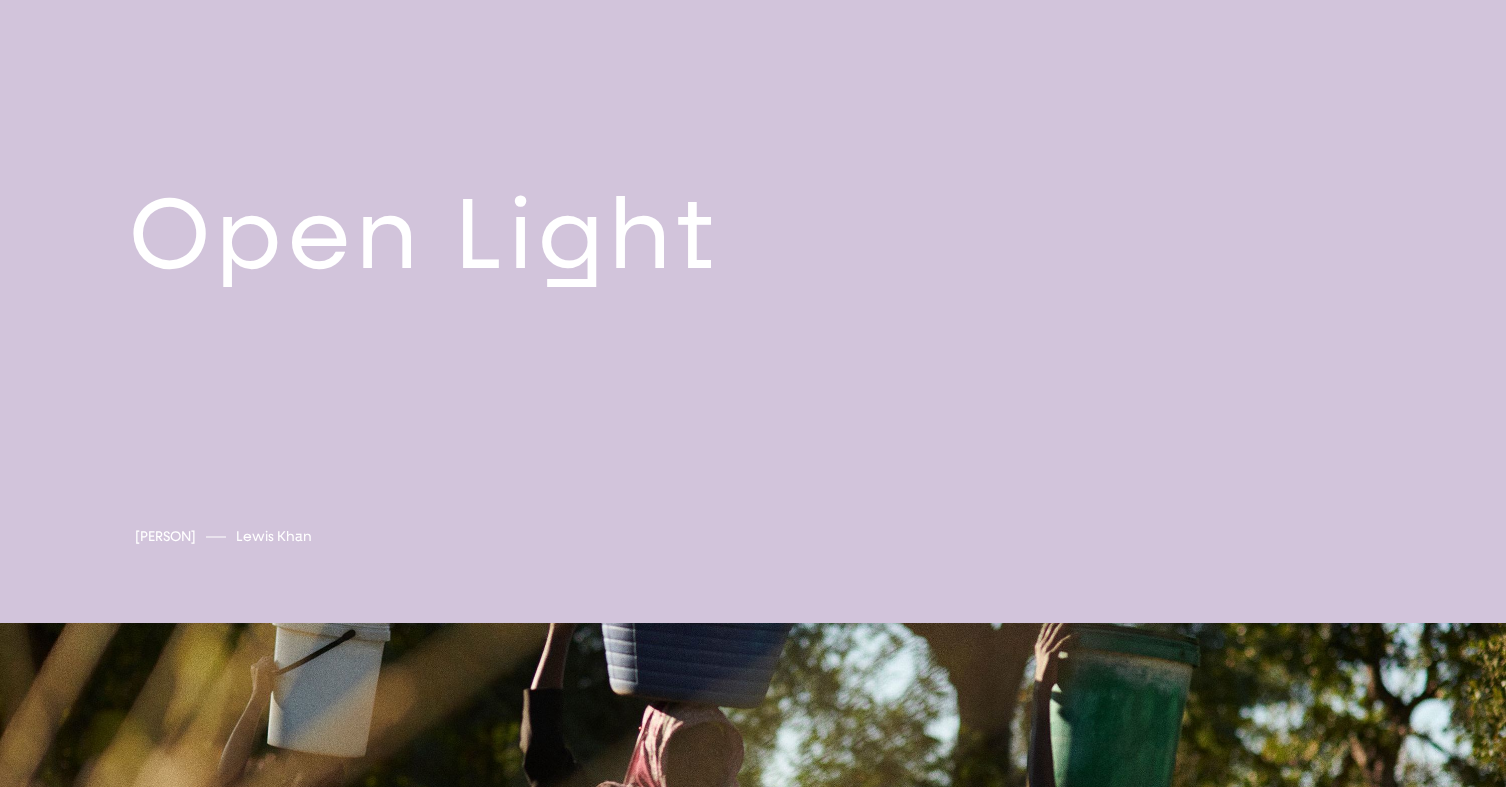 scroll, scrollTop: 4611, scrollLeft: 0, axis: vertical 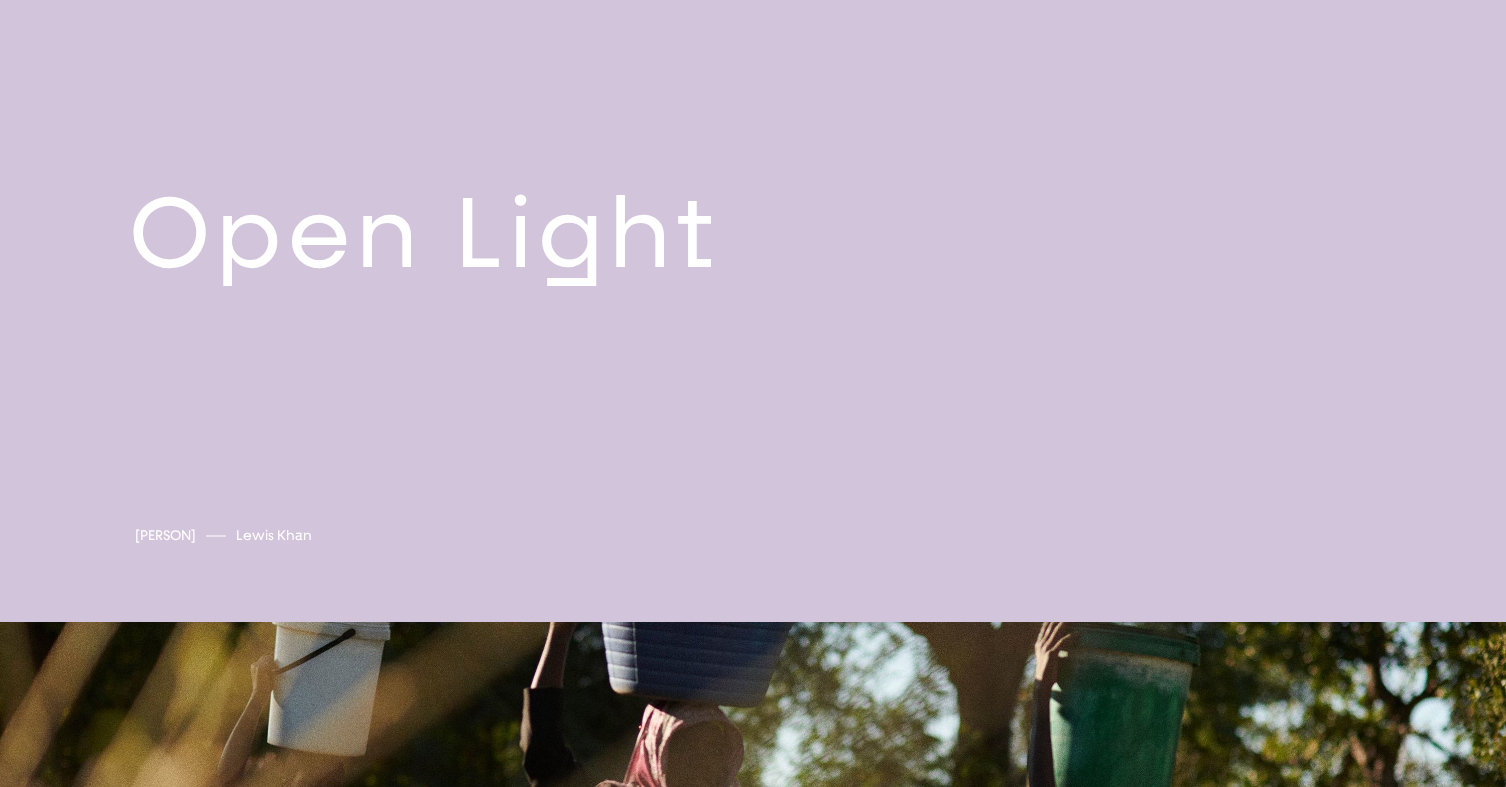 click at bounding box center [753, 249] 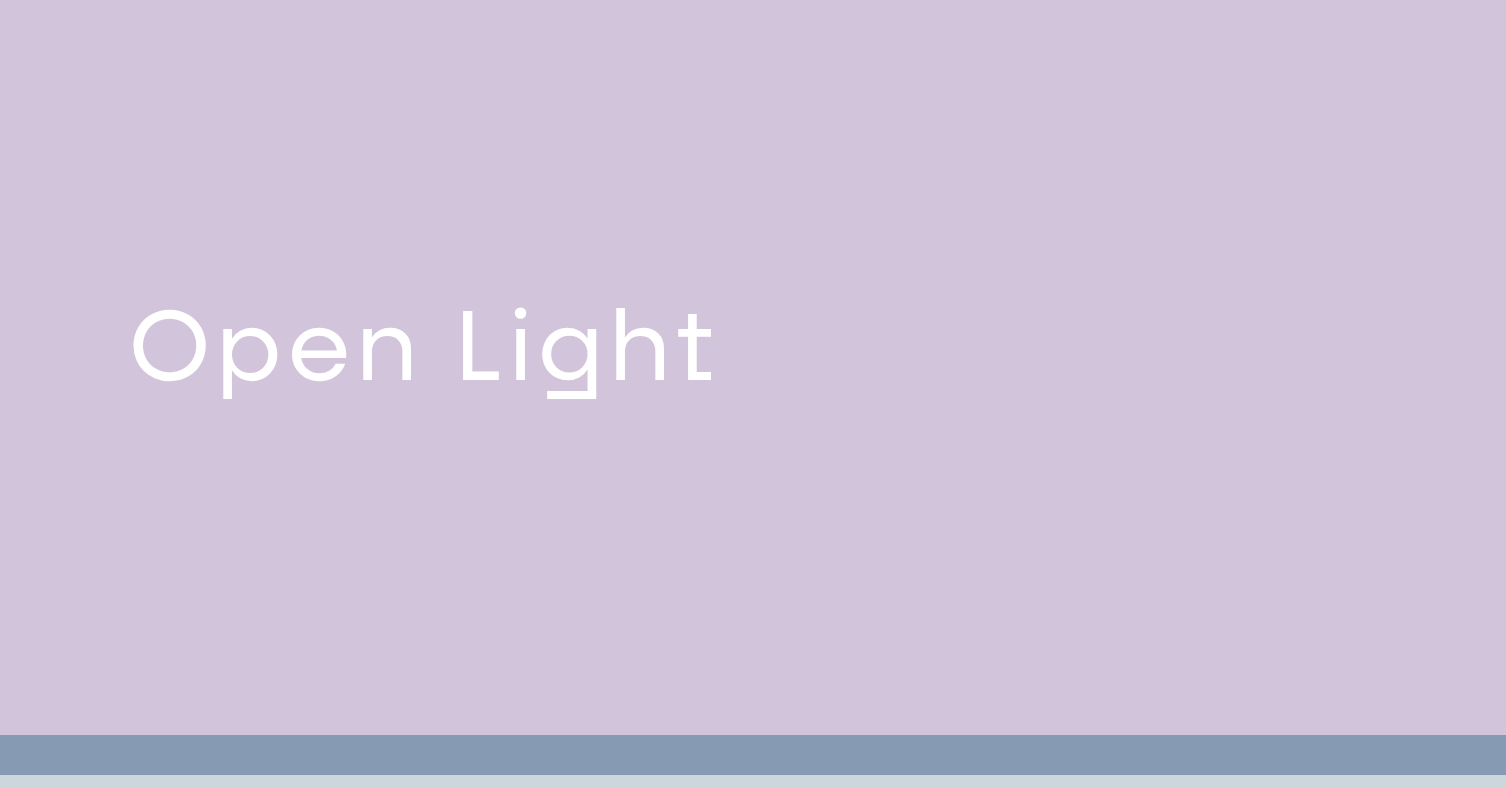 scroll, scrollTop: 4486, scrollLeft: 0, axis: vertical 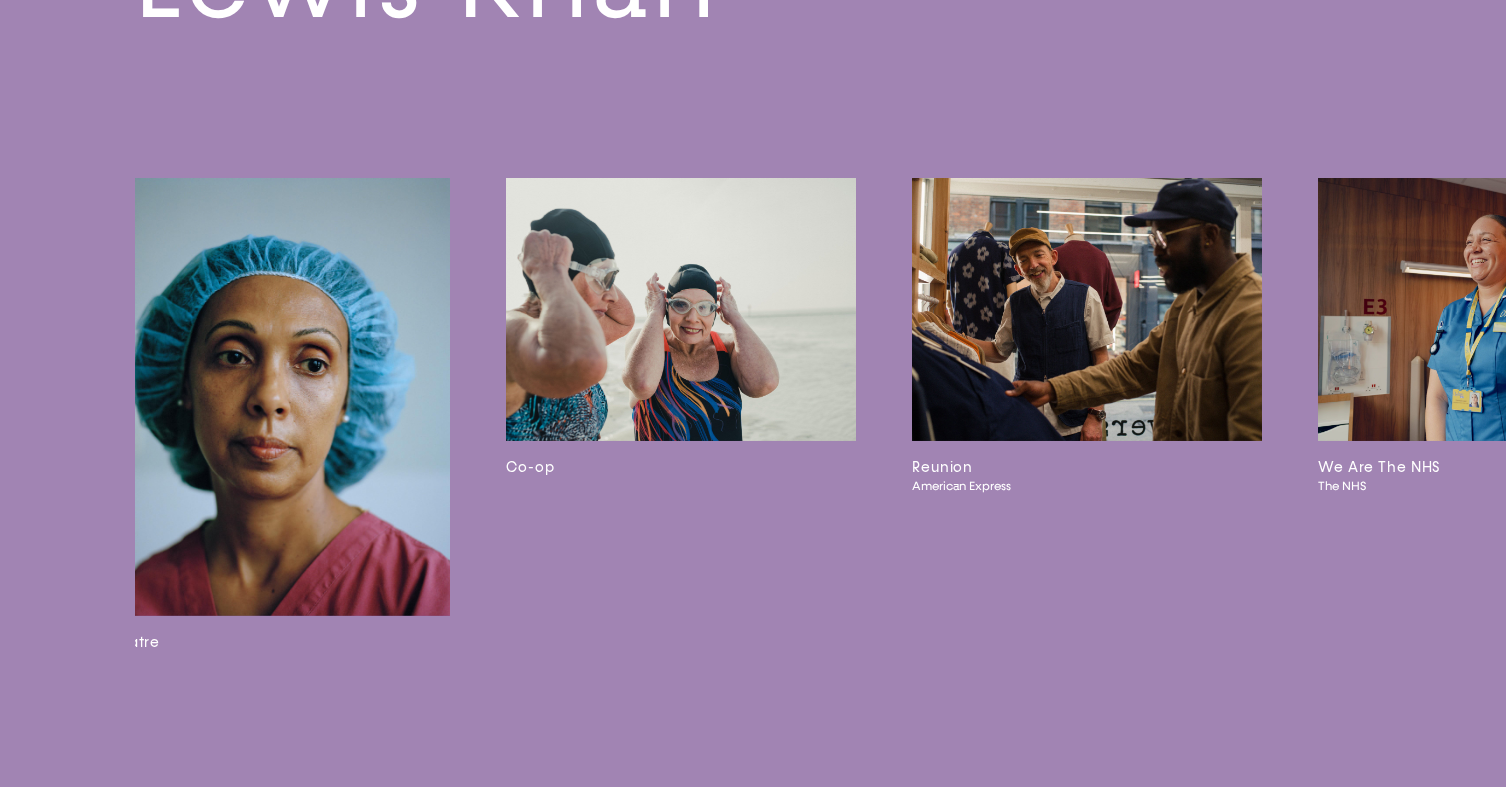 click at bounding box center (681, 309) 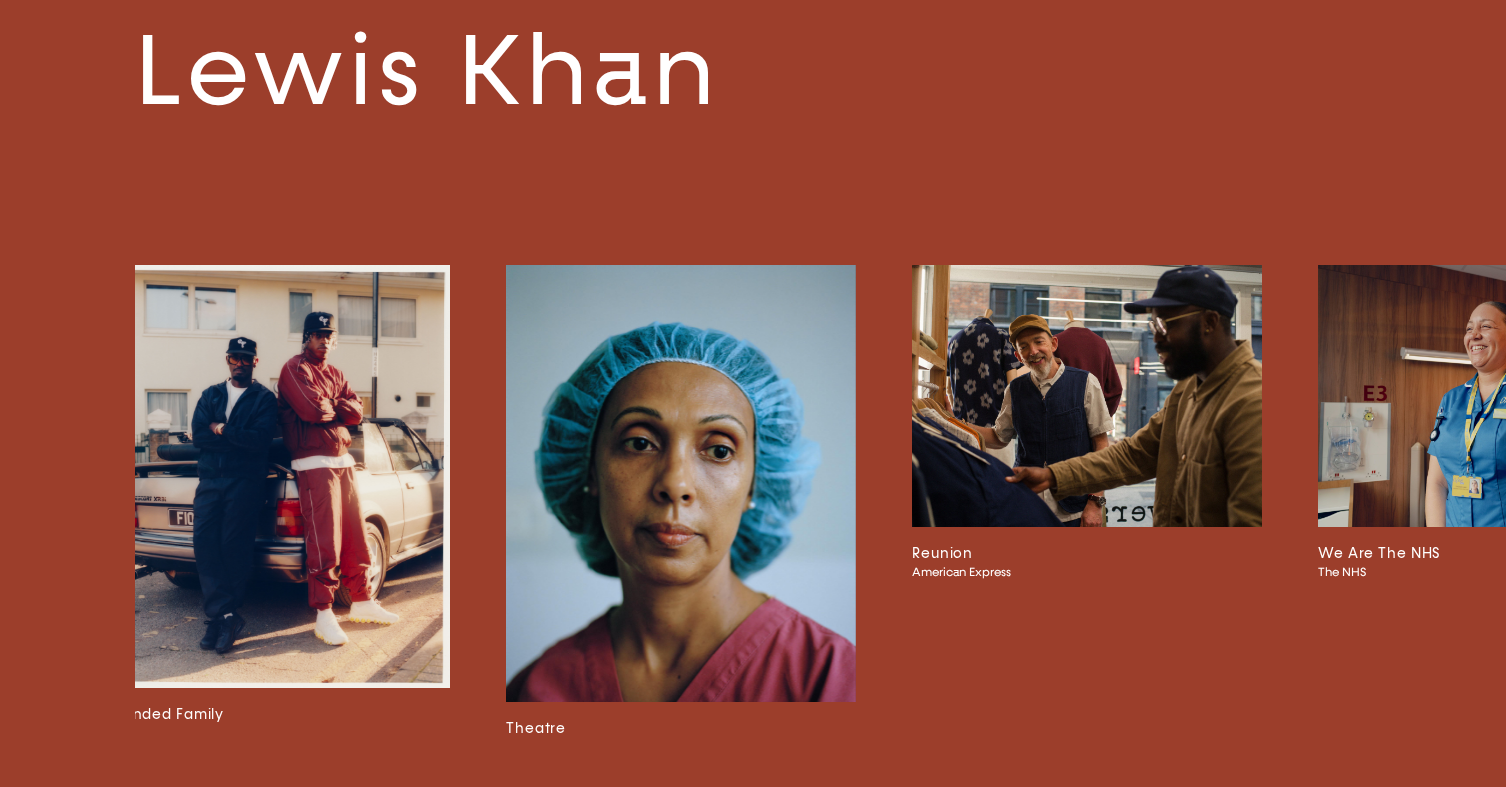 scroll, scrollTop: 3363, scrollLeft: 0, axis: vertical 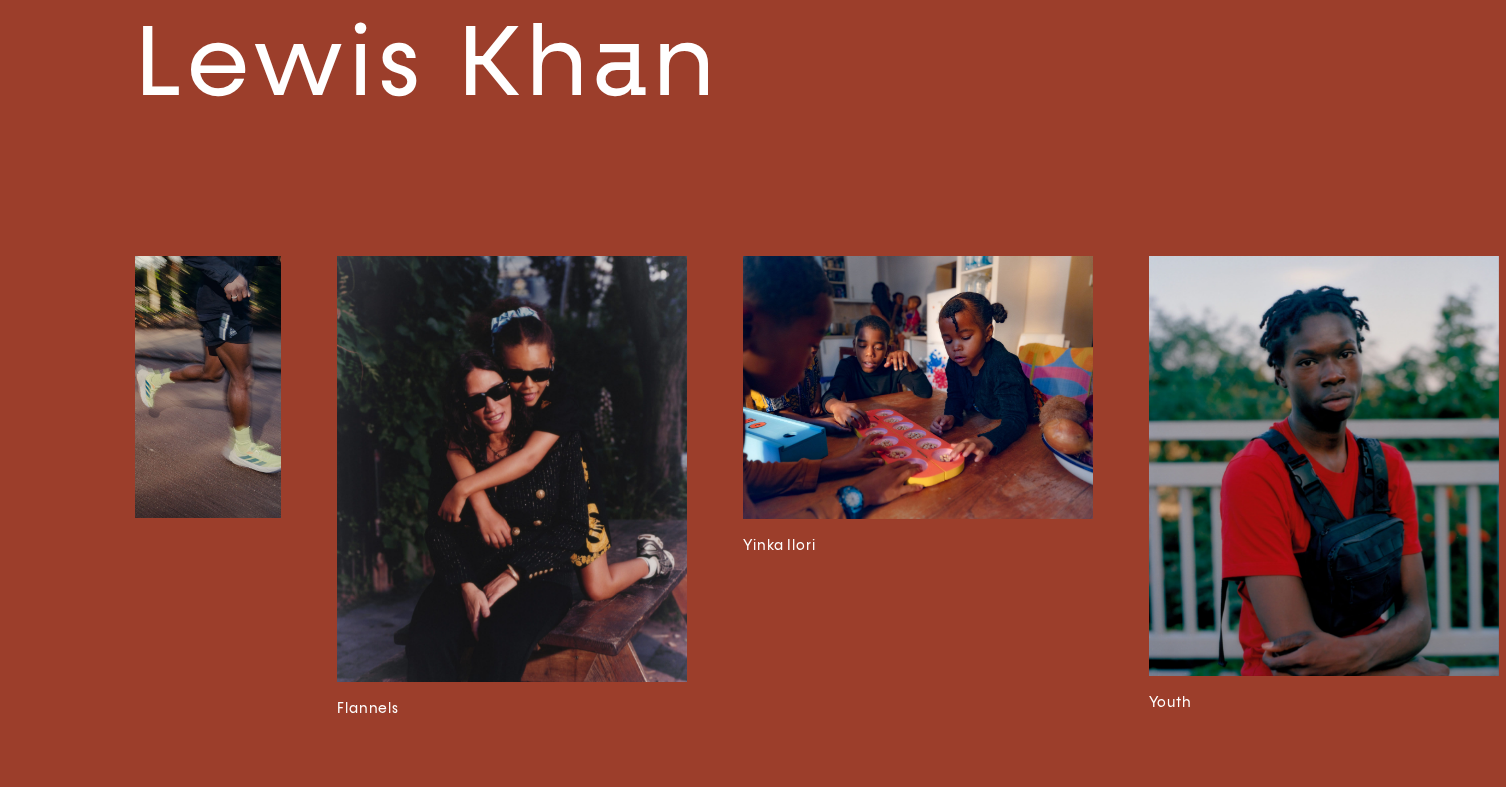 click at bounding box center [918, 387] 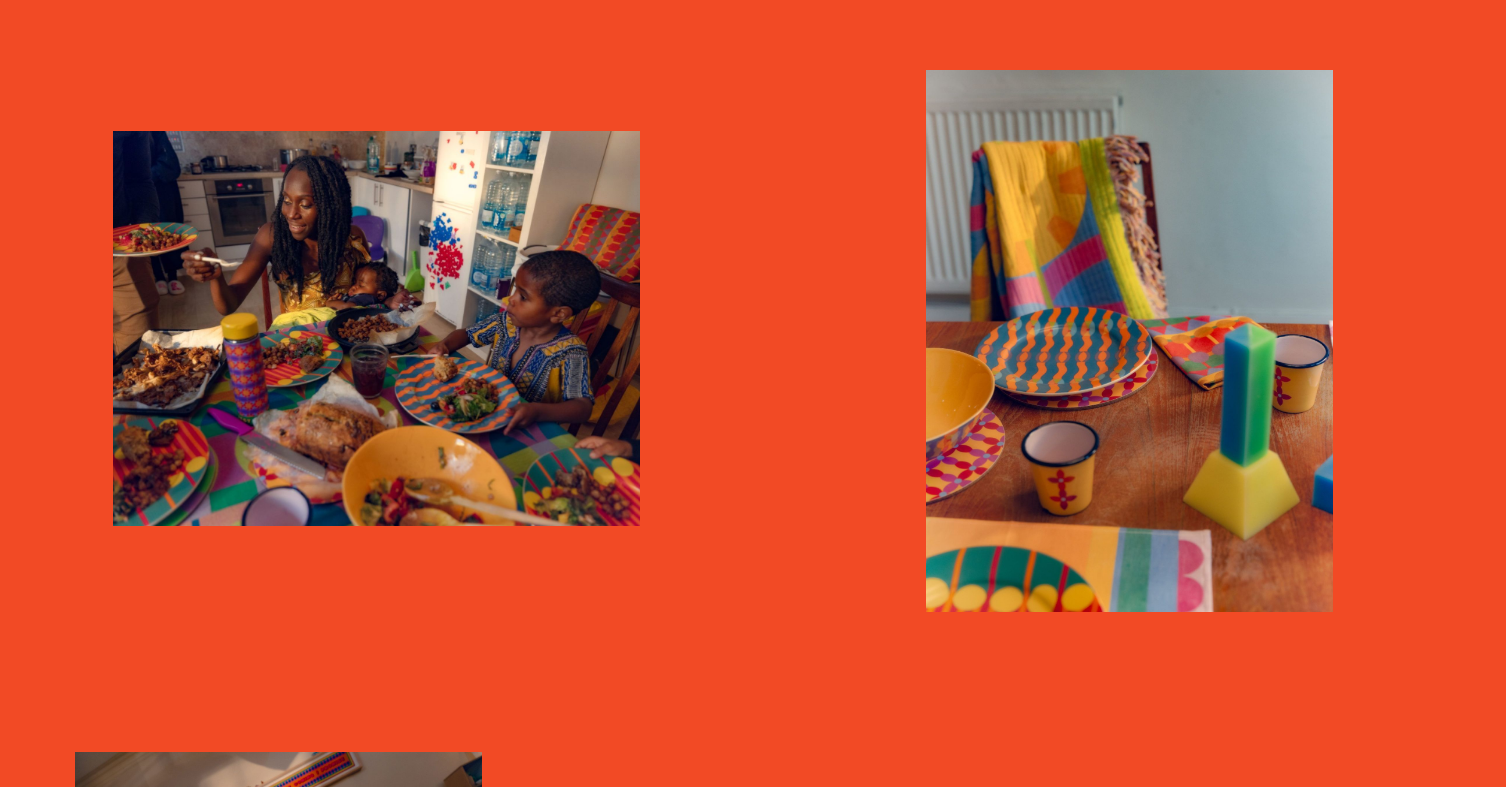 scroll, scrollTop: 991, scrollLeft: 0, axis: vertical 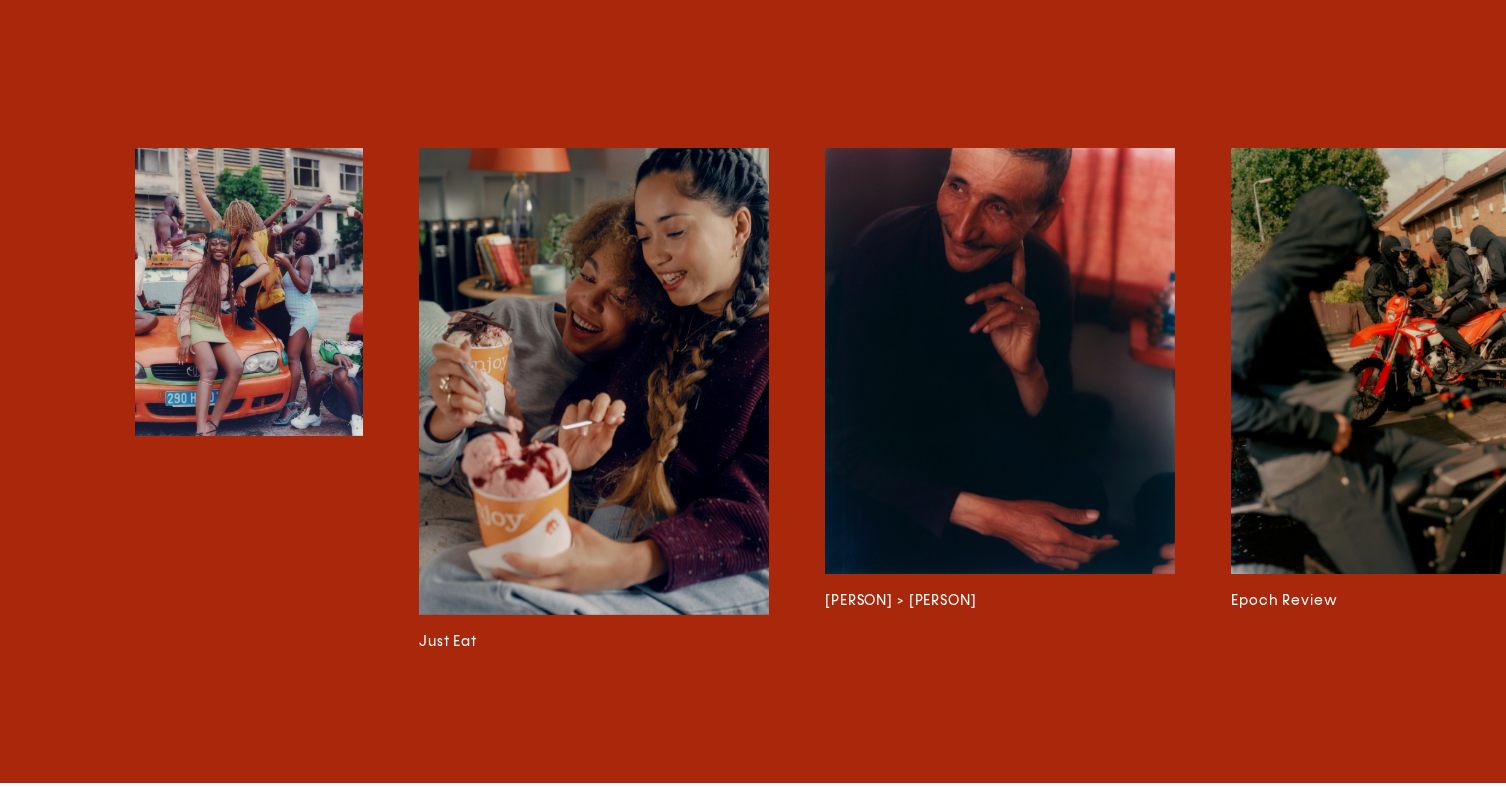 click at bounding box center (594, 381) 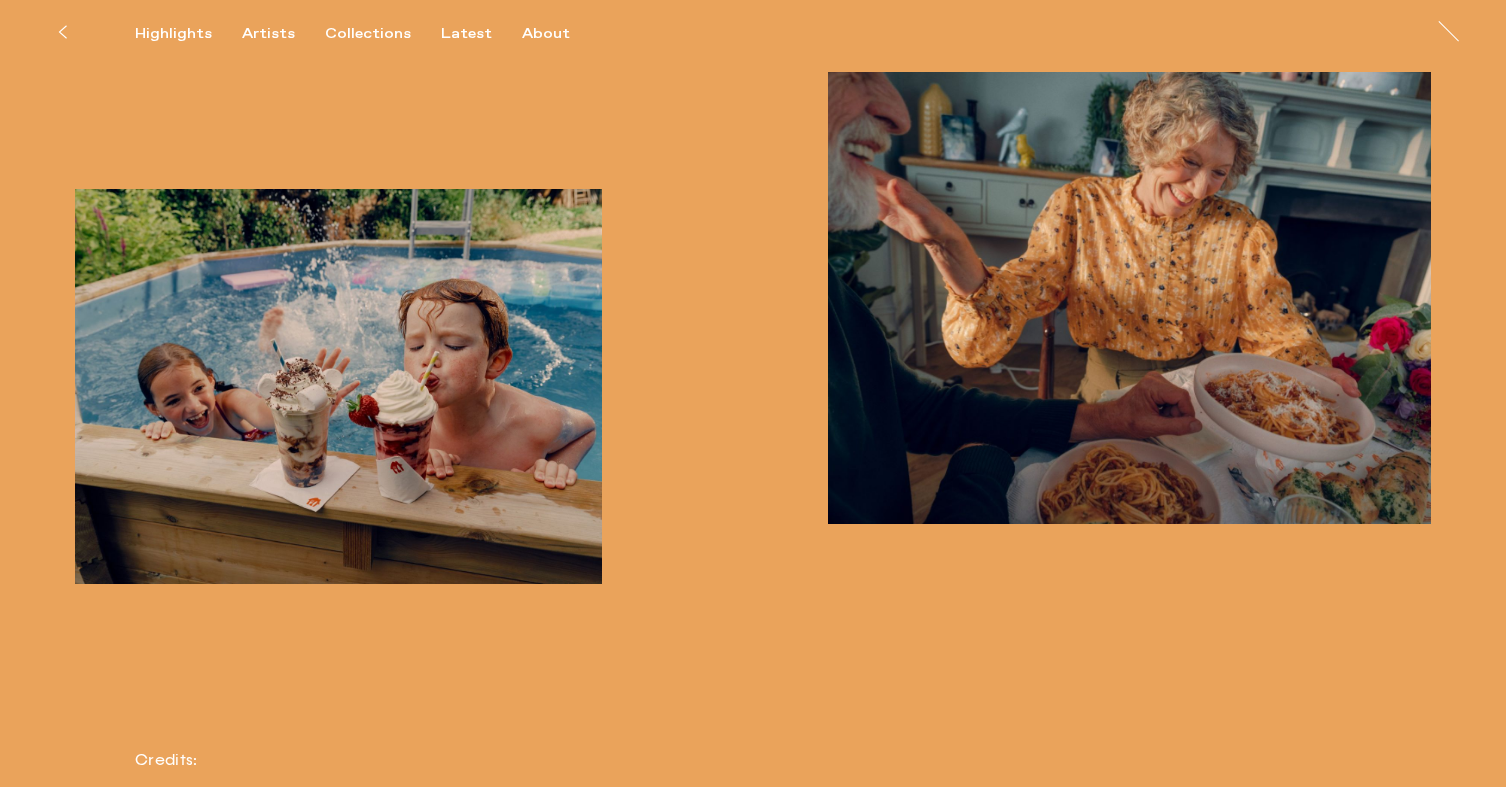 scroll, scrollTop: 1178, scrollLeft: 0, axis: vertical 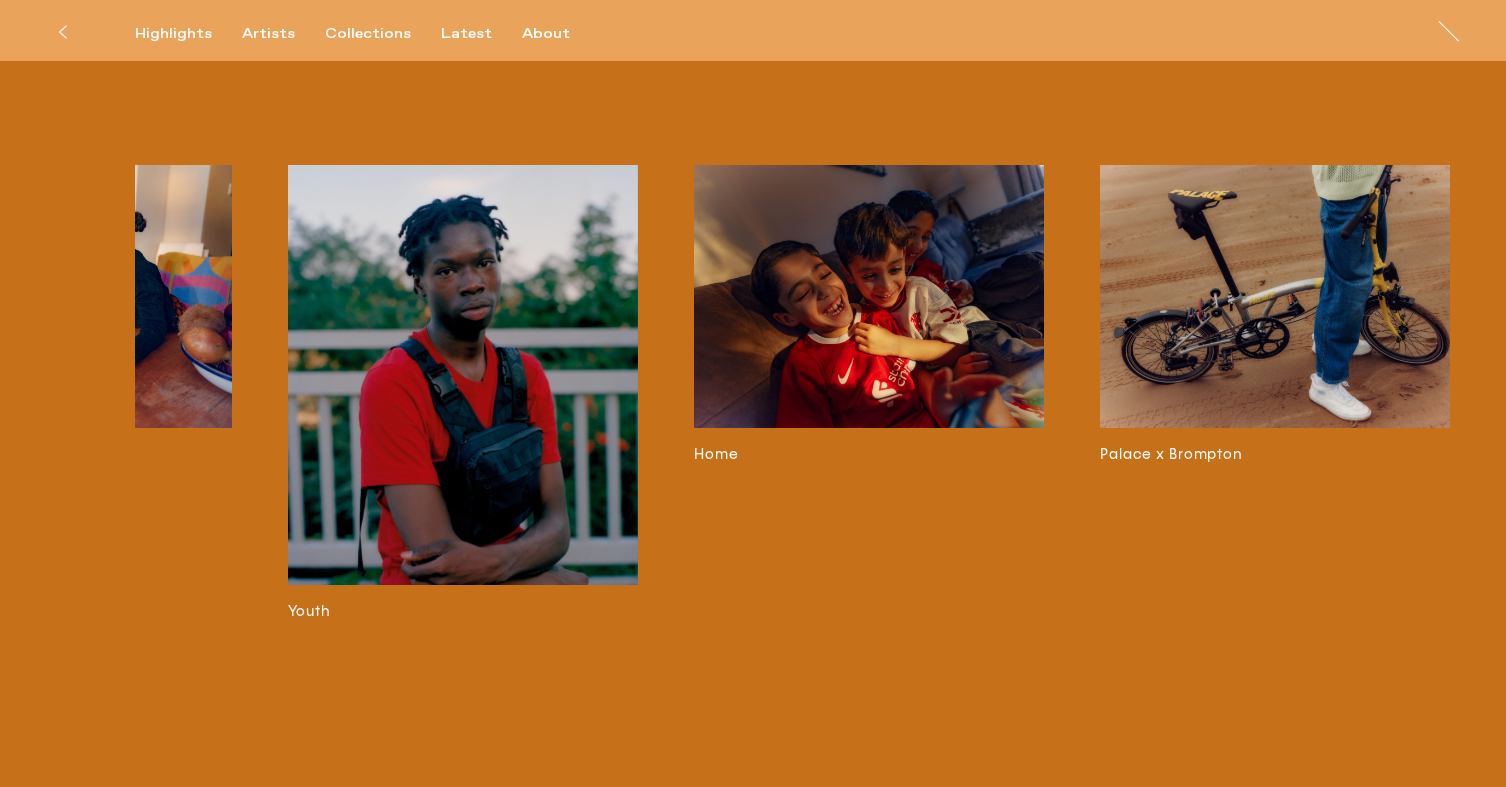 click at bounding box center [869, 296] 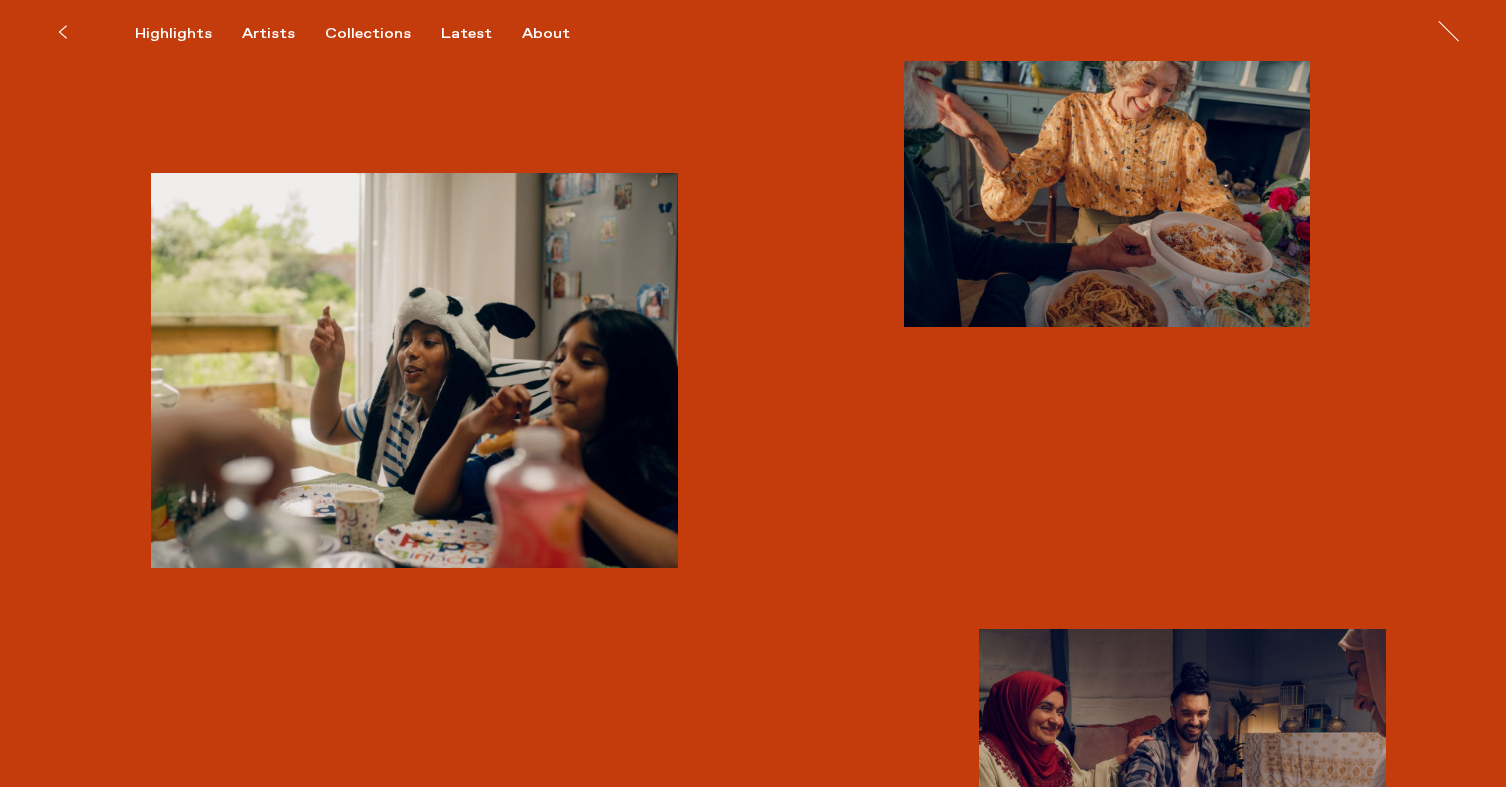 scroll, scrollTop: 4706, scrollLeft: 0, axis: vertical 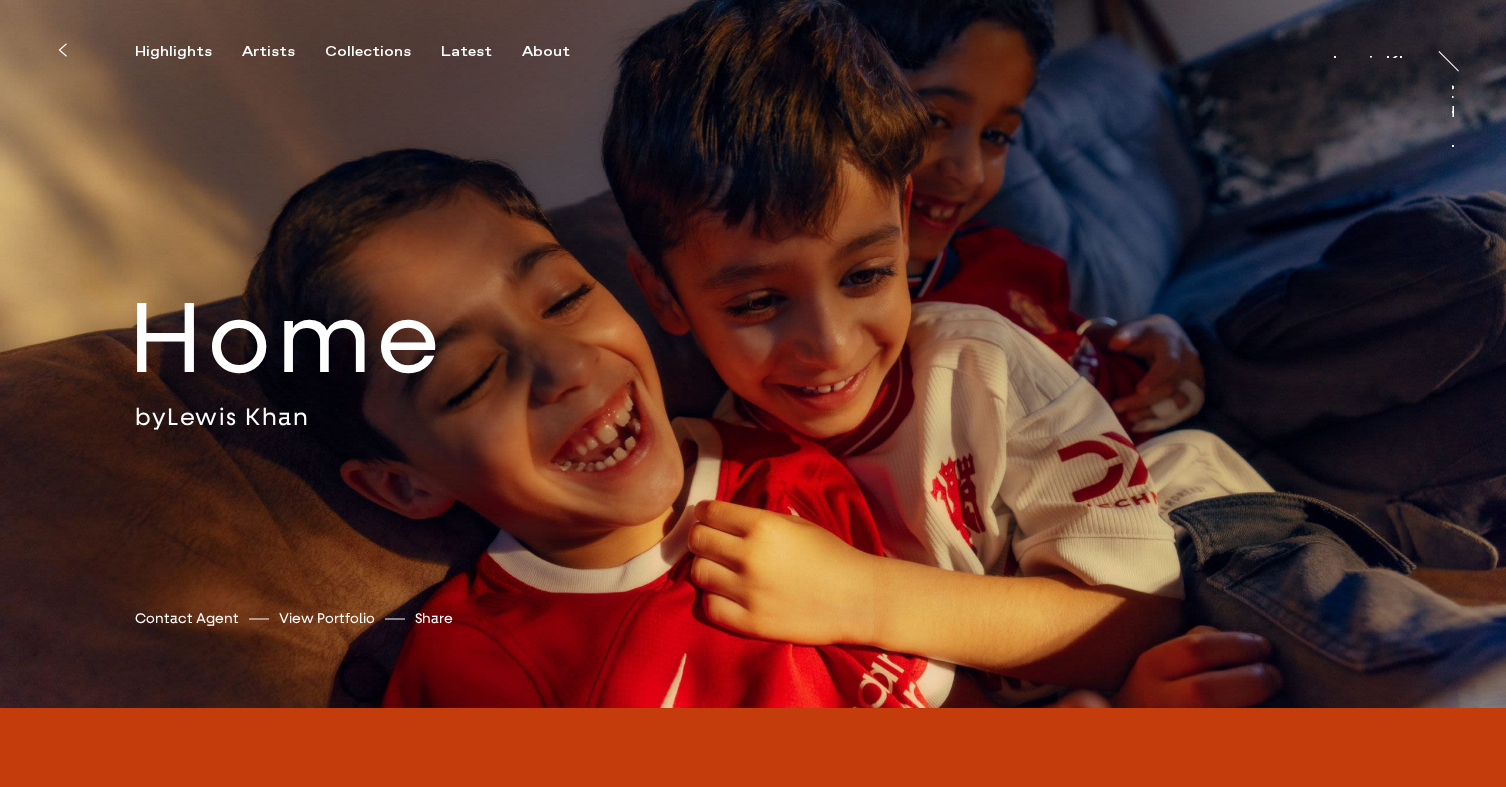 click on "Lewis Khan" at bounding box center [238, 417] 